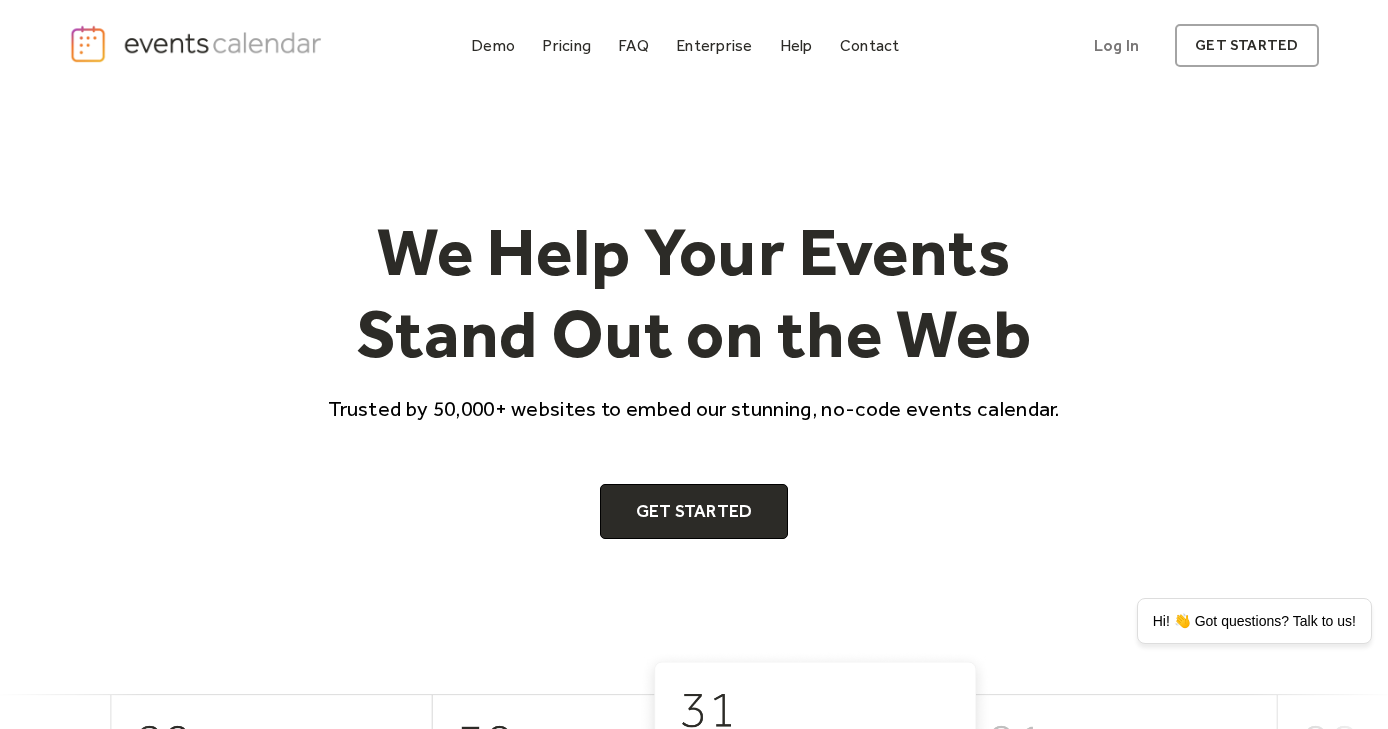 scroll, scrollTop: 0, scrollLeft: 0, axis: both 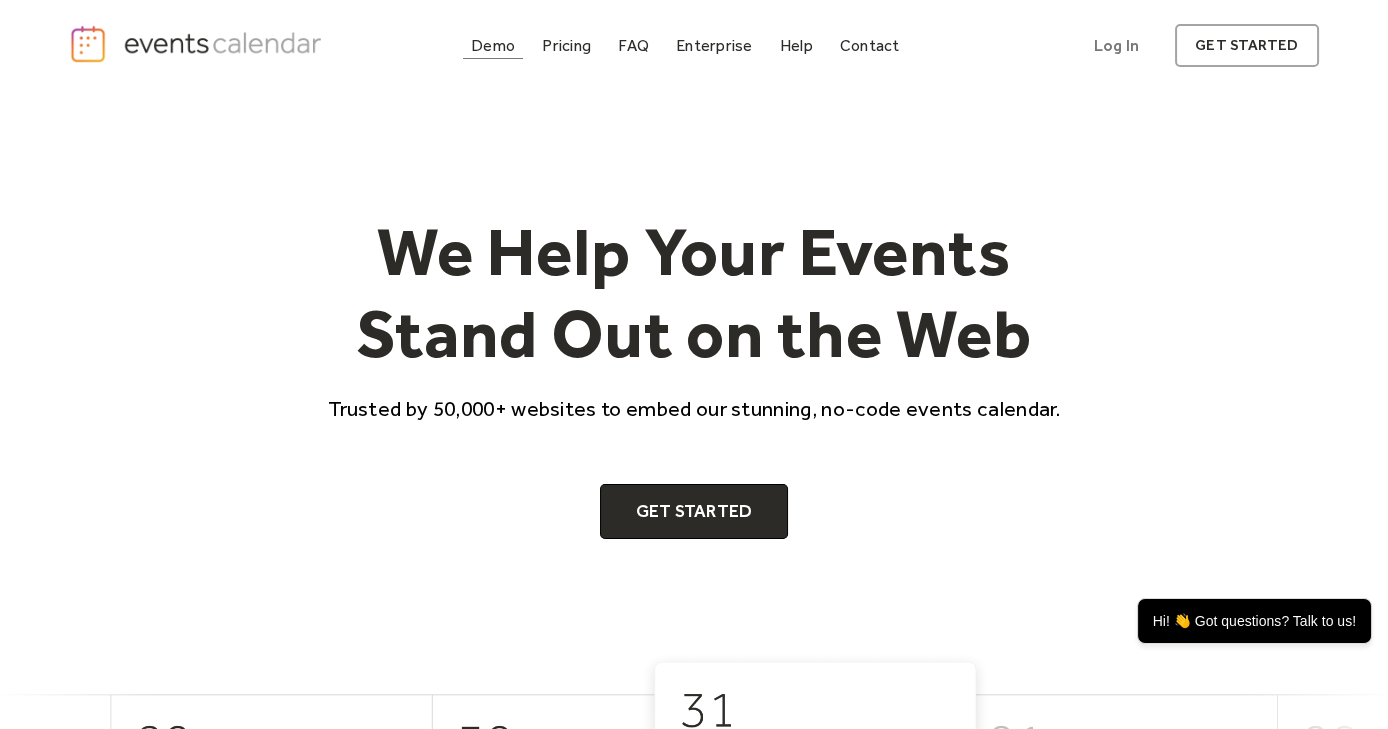 click on "Demo" at bounding box center (493, 45) 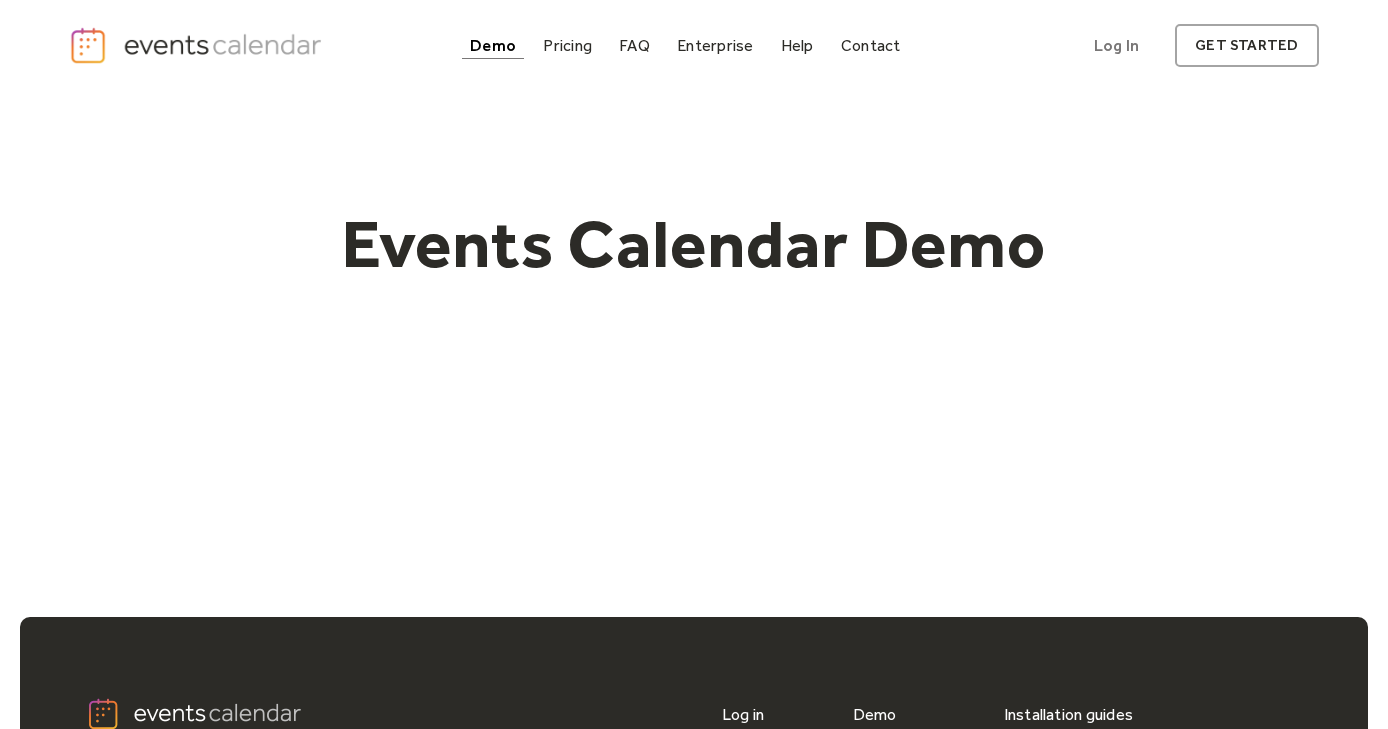 scroll, scrollTop: 0, scrollLeft: 0, axis: both 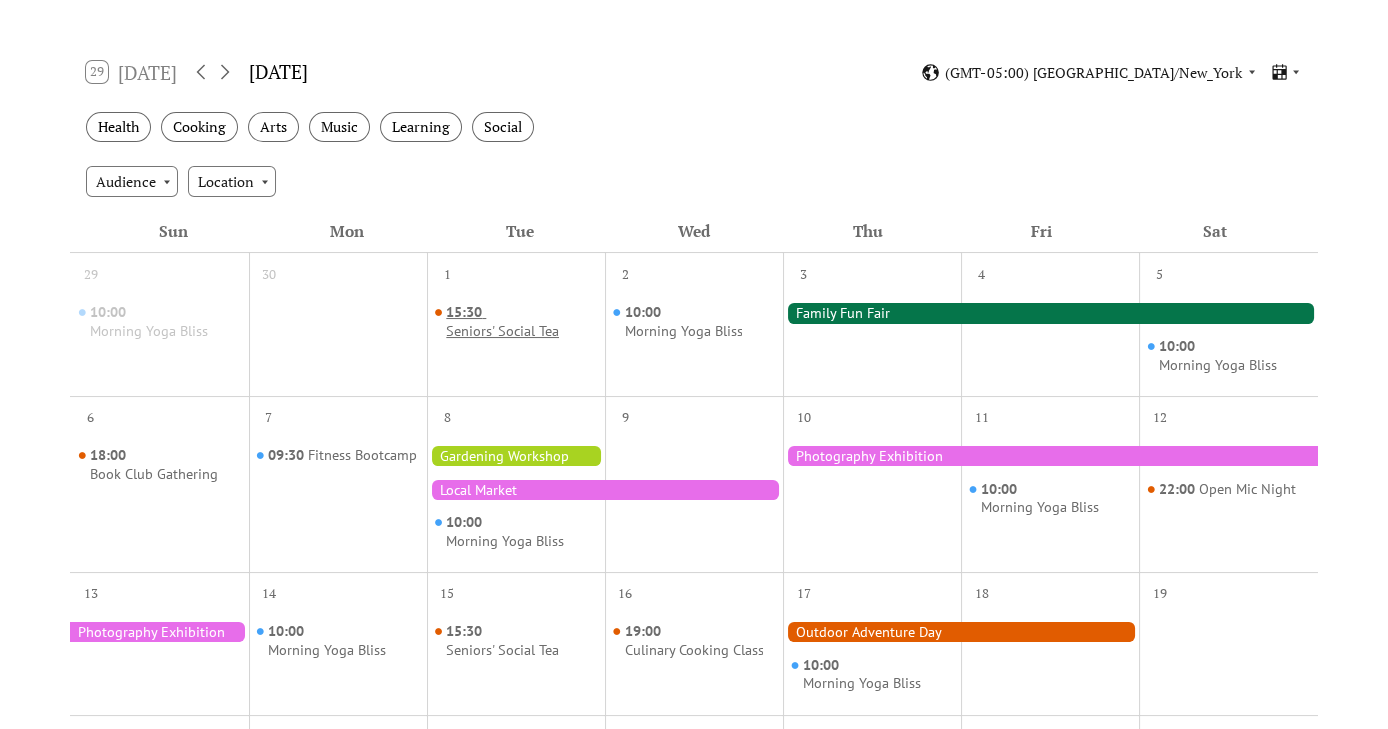 click on "Seniors' Social Tea" at bounding box center [502, 331] 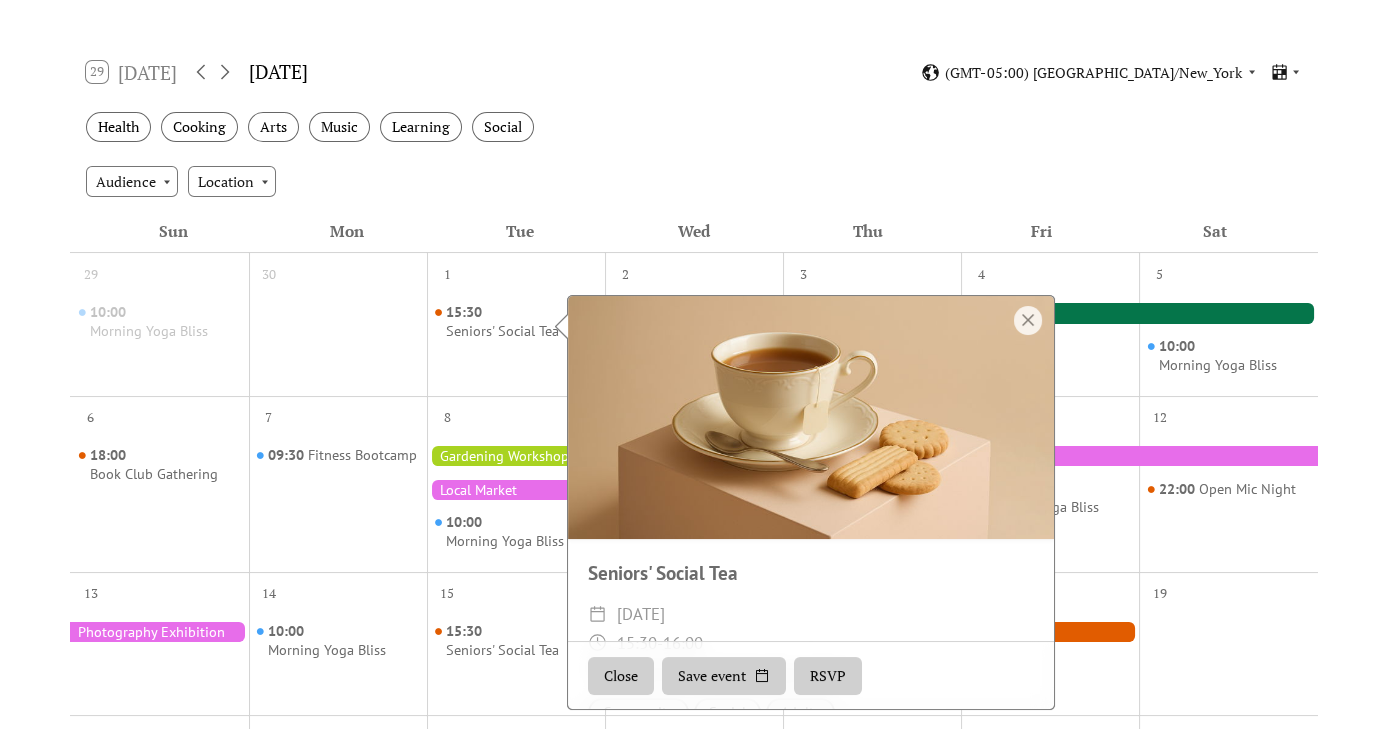 click on "RSVP" at bounding box center [828, 676] 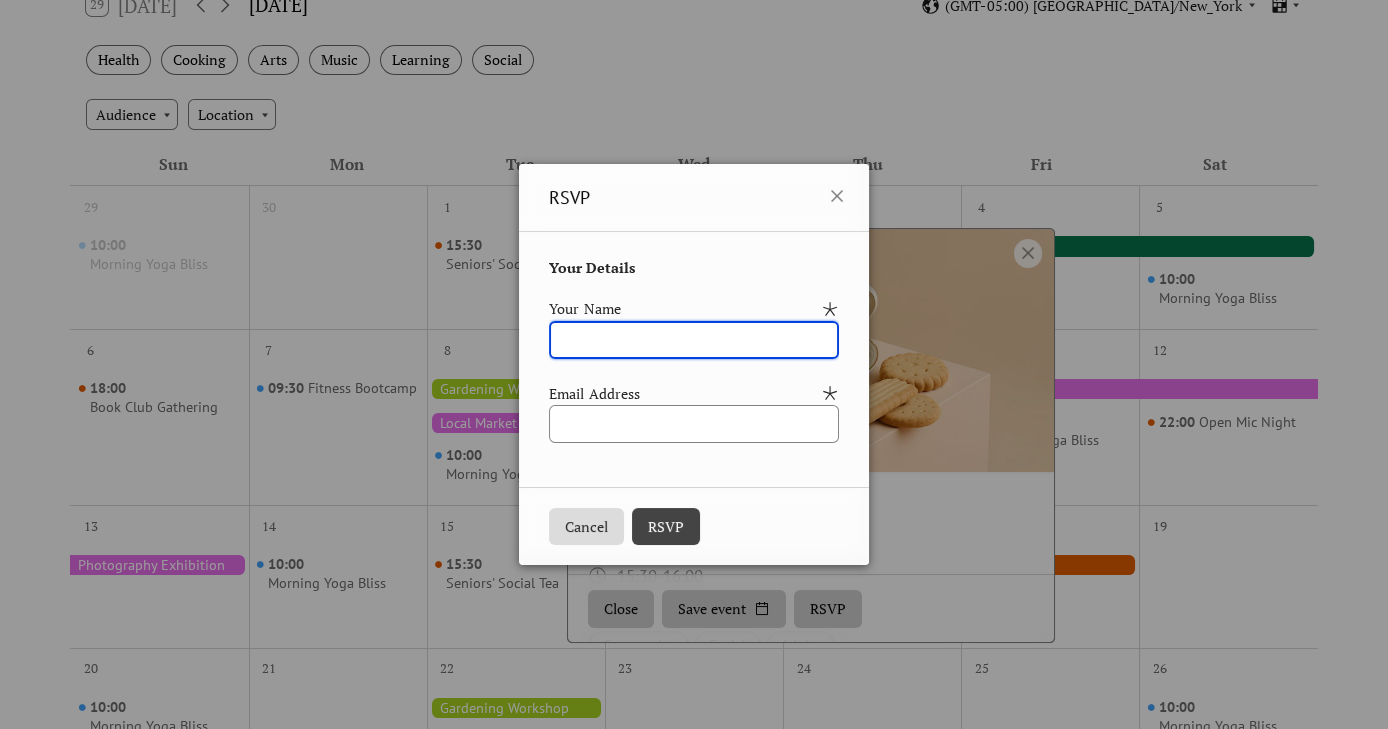scroll, scrollTop: 399, scrollLeft: 0, axis: vertical 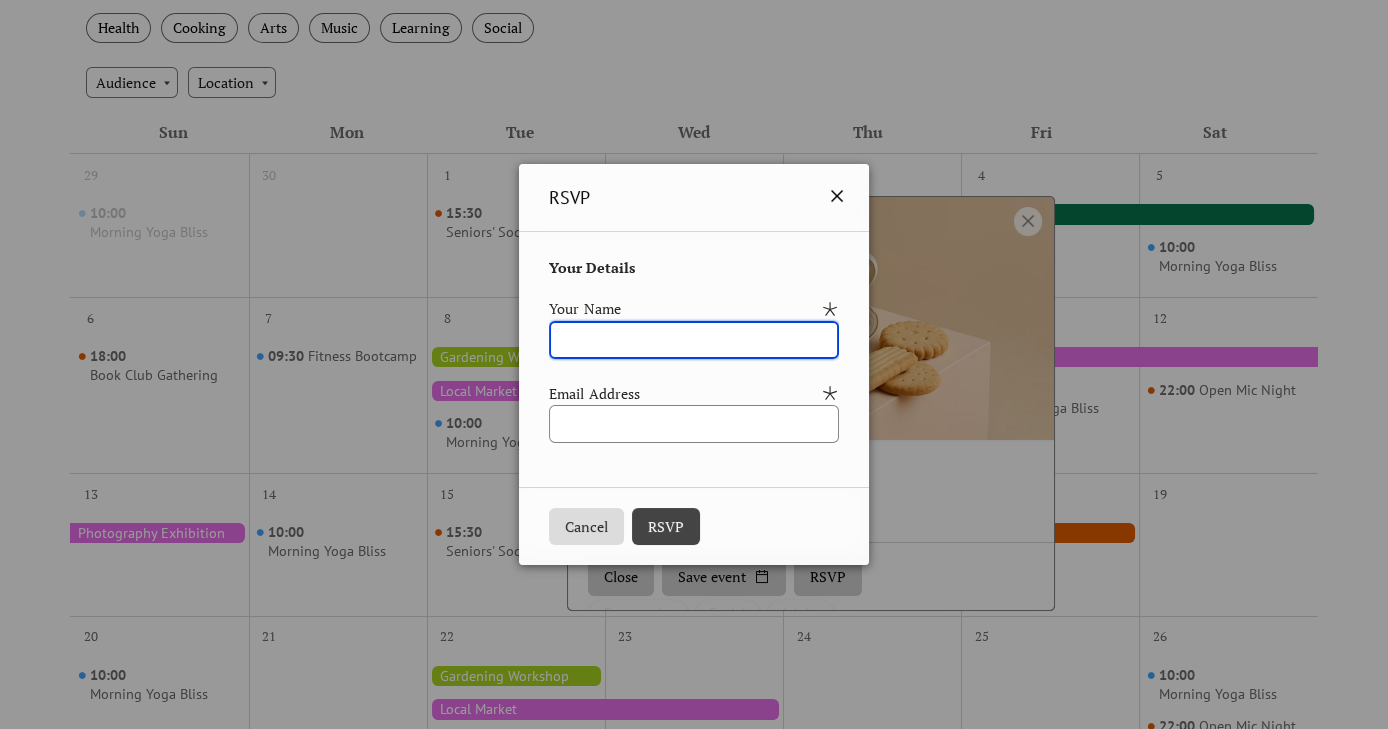 click 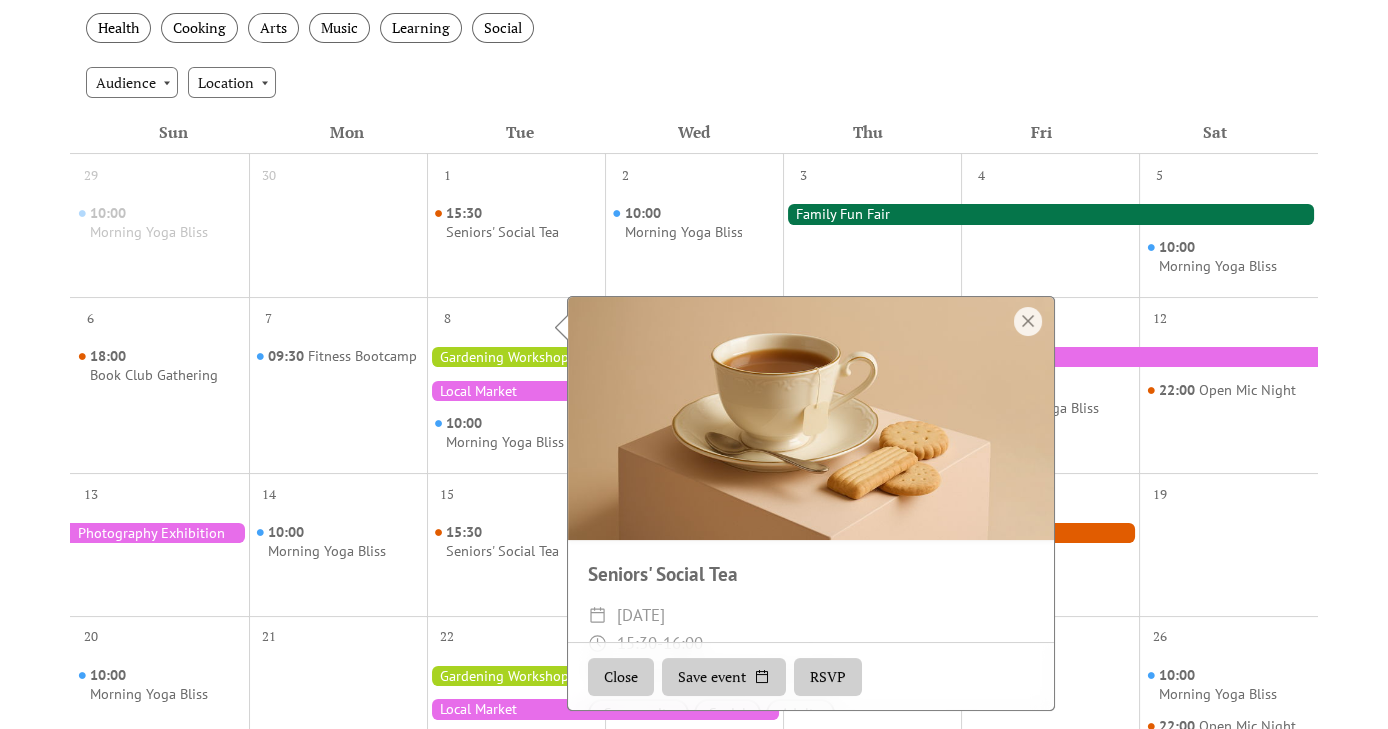 click at bounding box center (1050, 214) 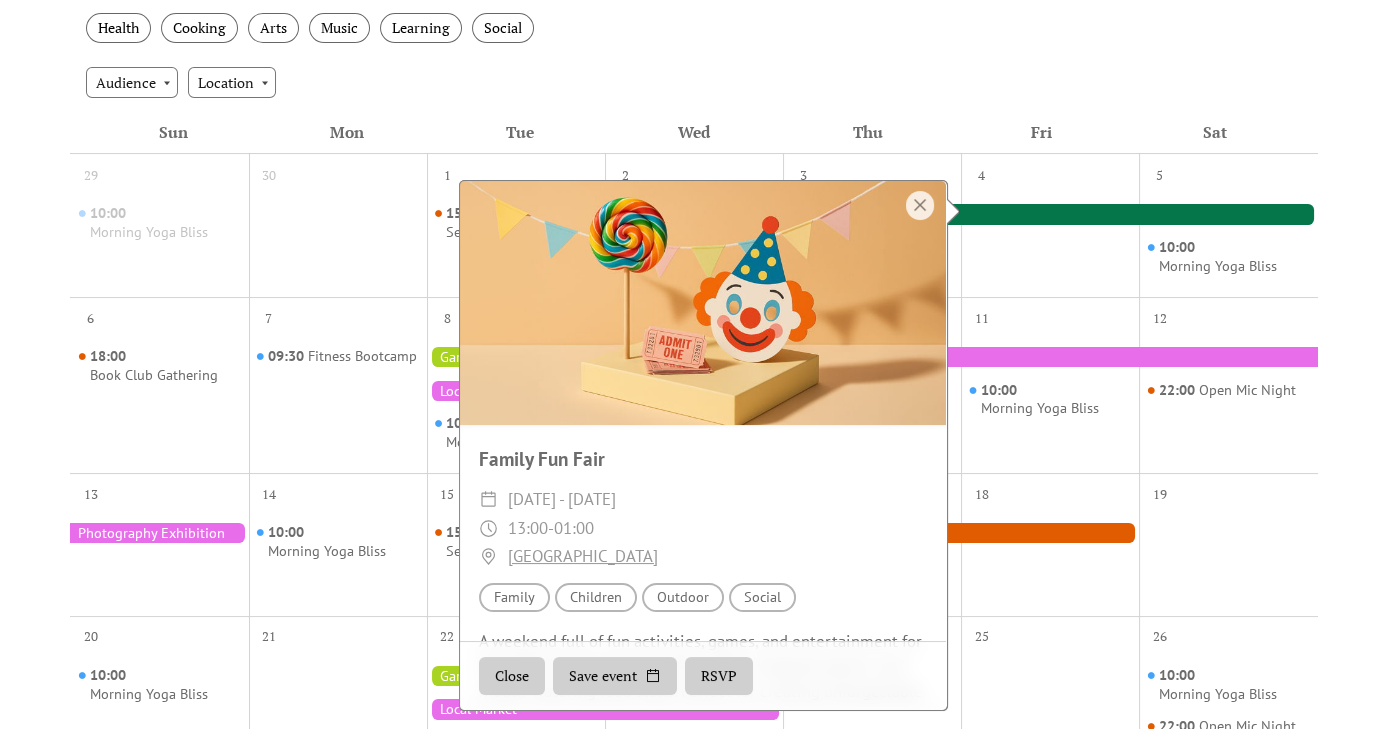 click on "RSVP" at bounding box center (719, 676) 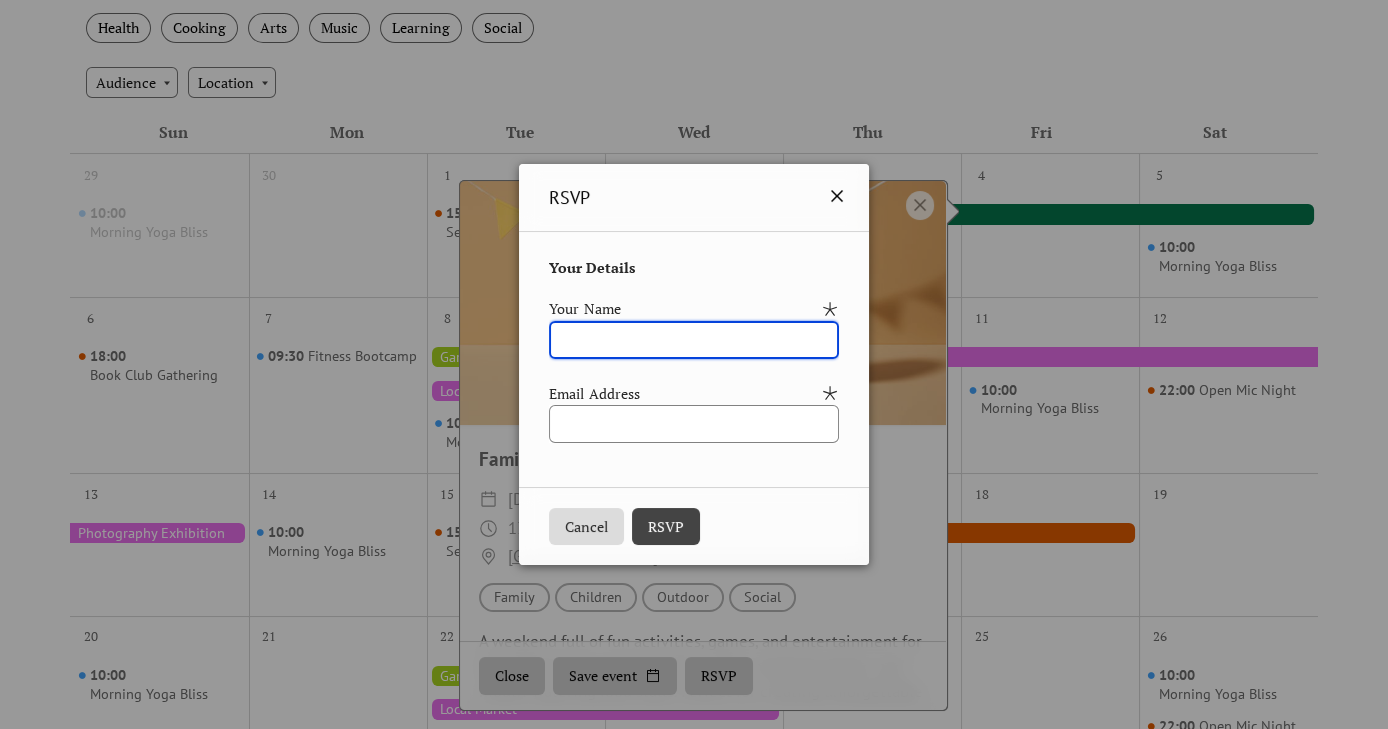 click 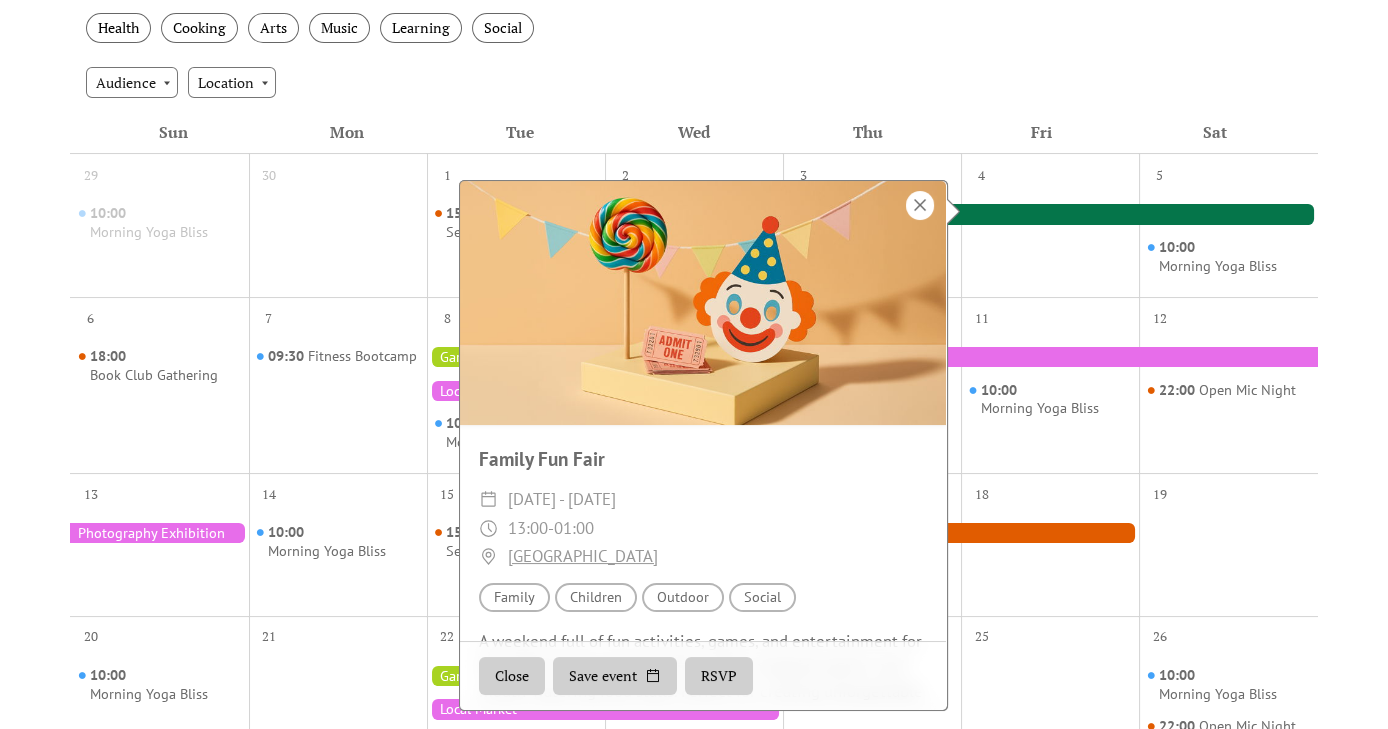 click at bounding box center [920, 205] 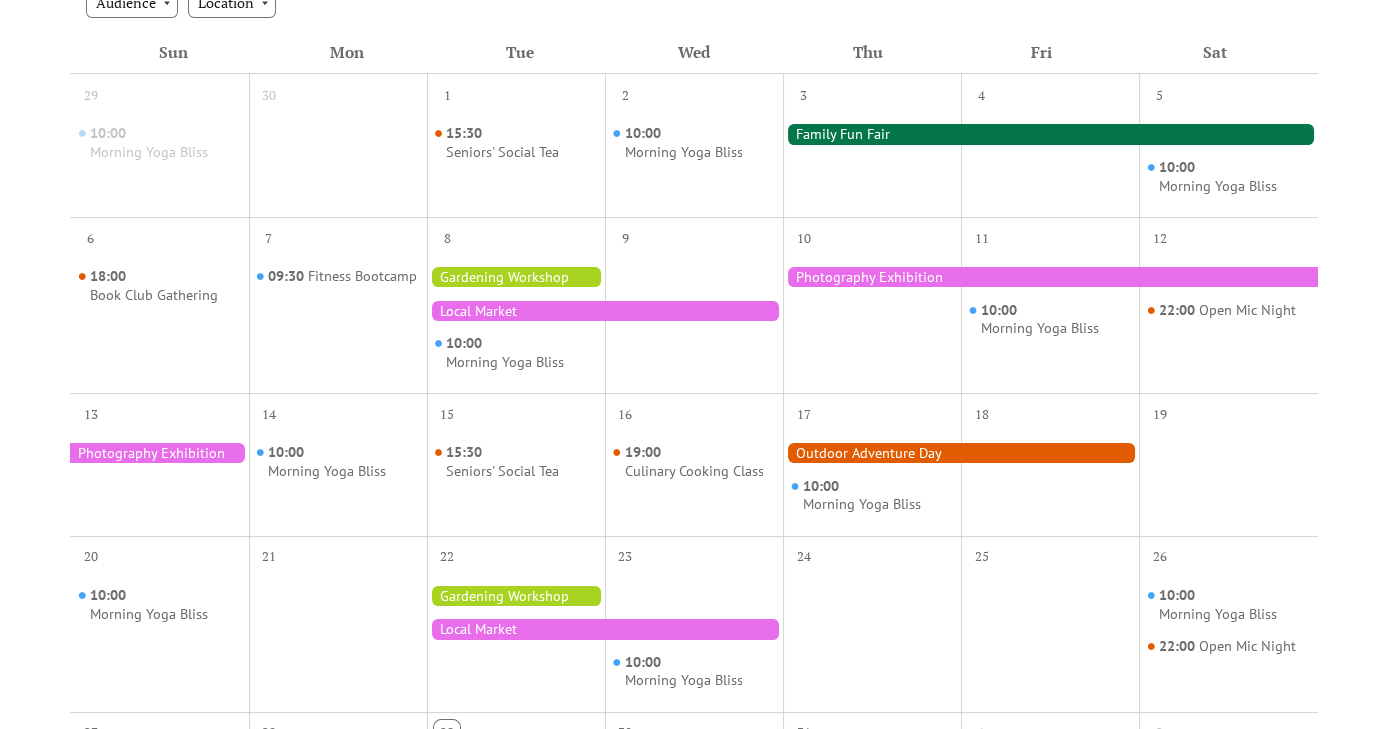 scroll, scrollTop: 700, scrollLeft: 0, axis: vertical 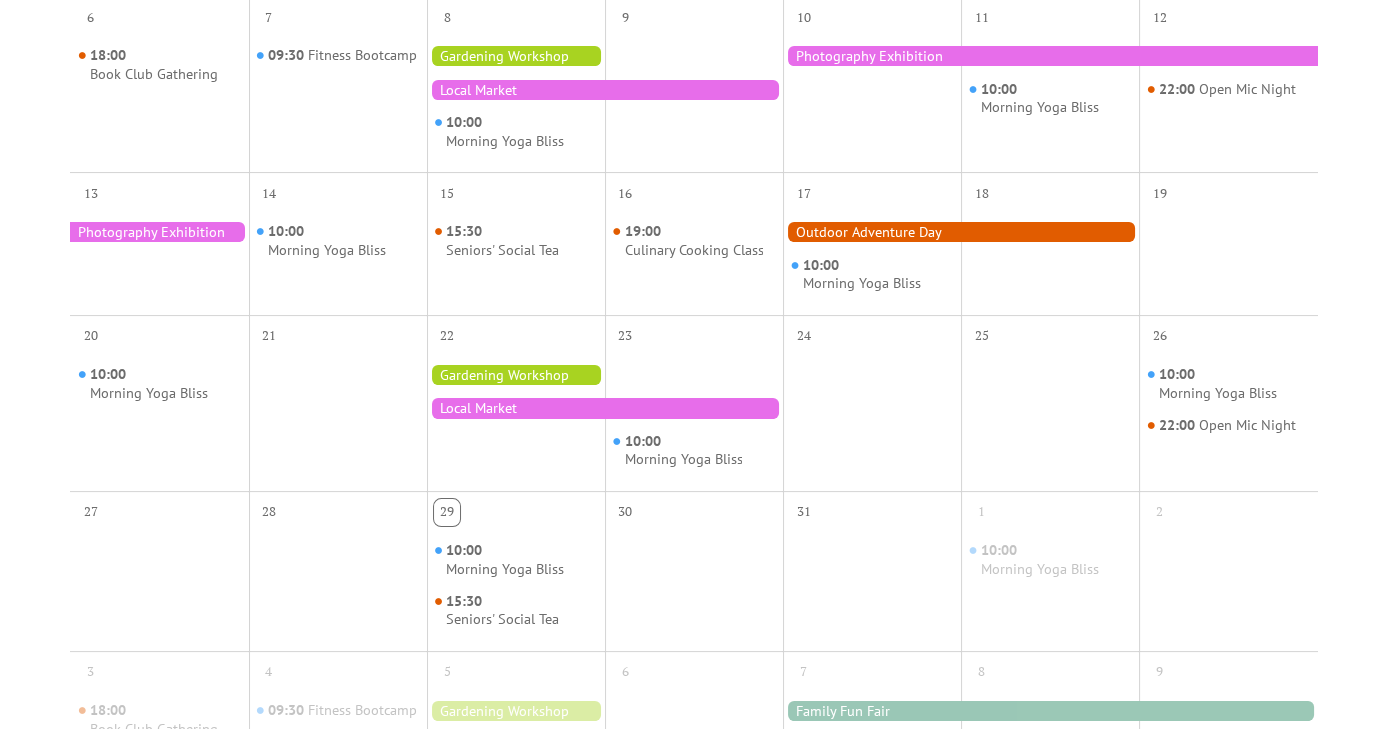 click at bounding box center (961, 232) 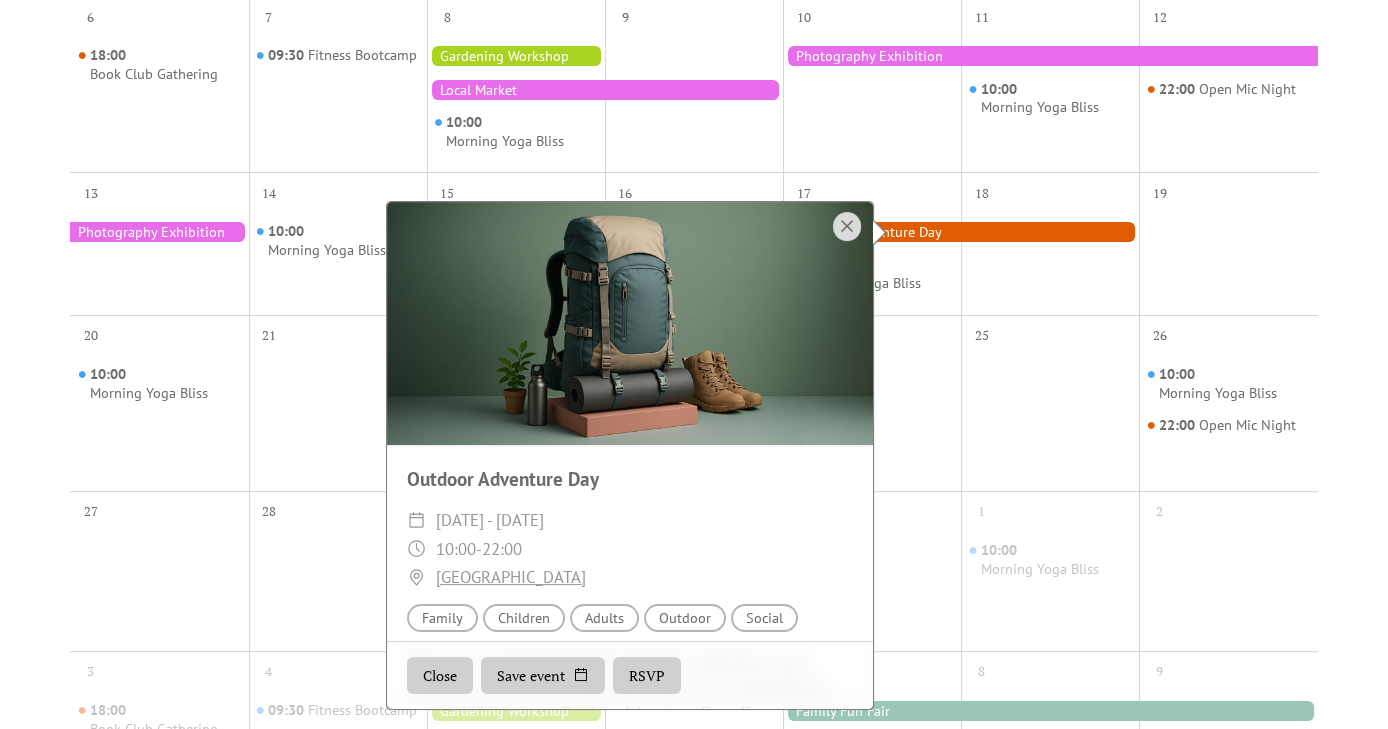 click on "RSVP" at bounding box center [647, 676] 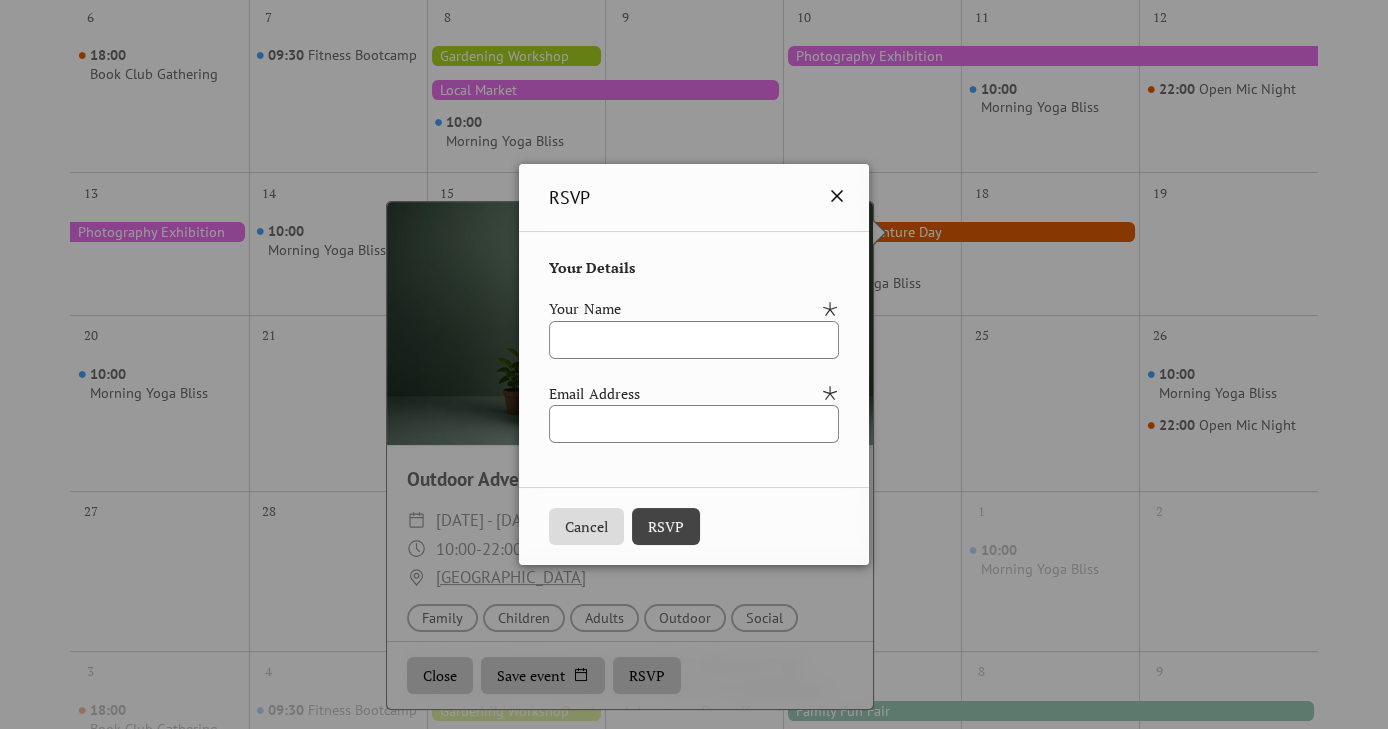 click 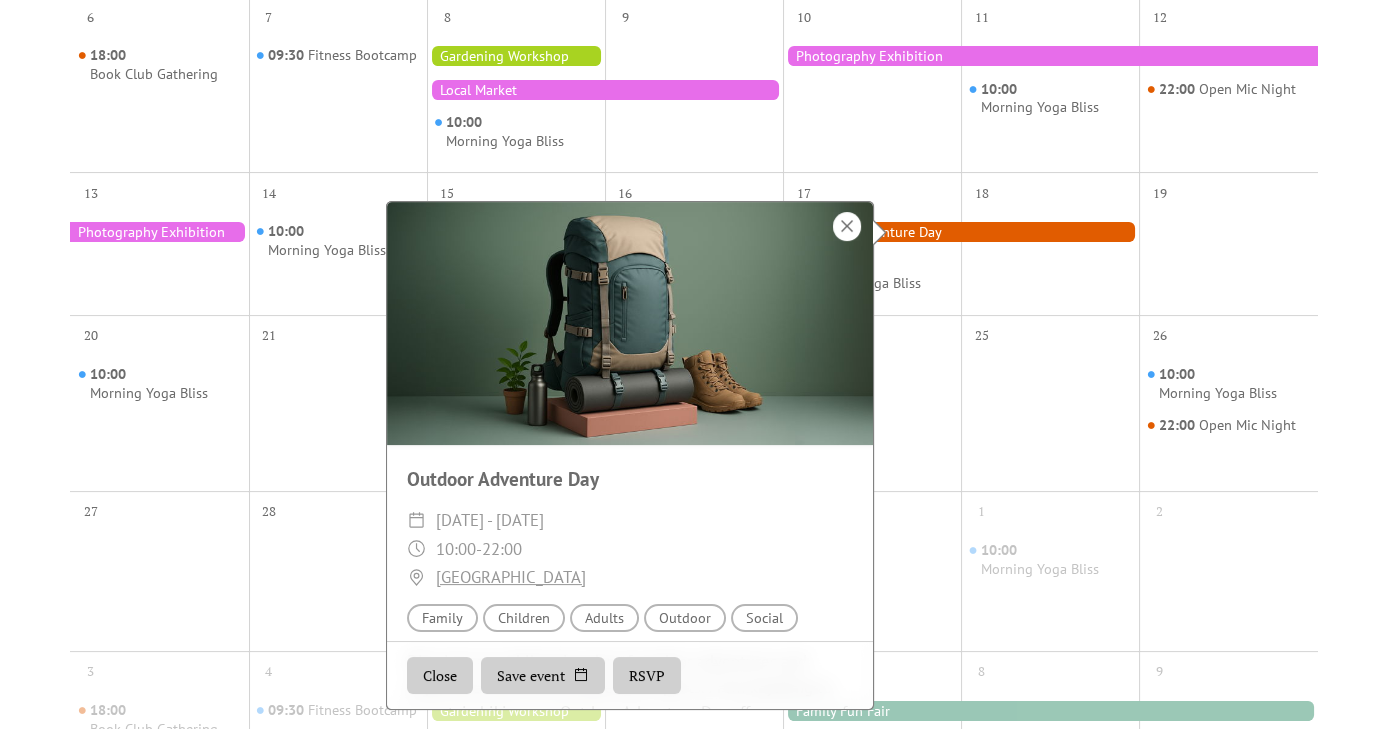 click at bounding box center [847, 226] 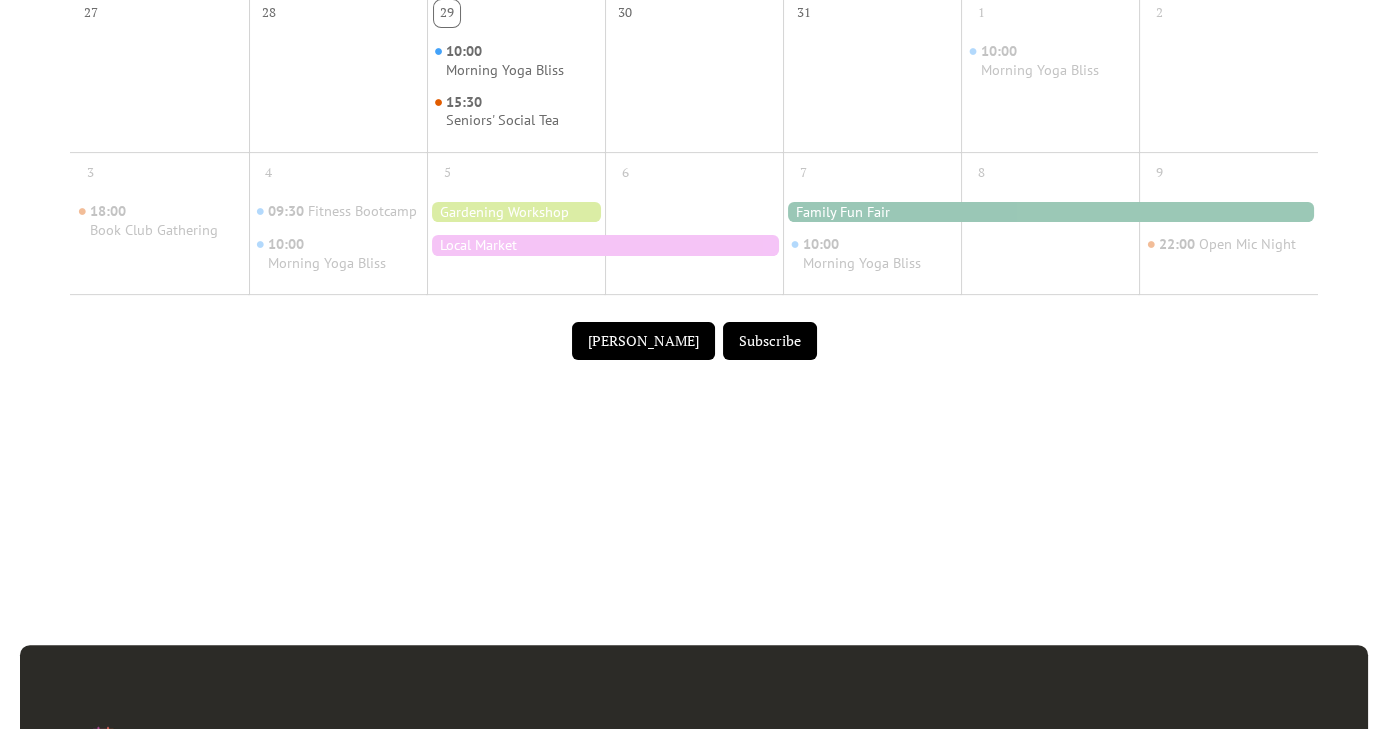 scroll, scrollTop: 1000, scrollLeft: 0, axis: vertical 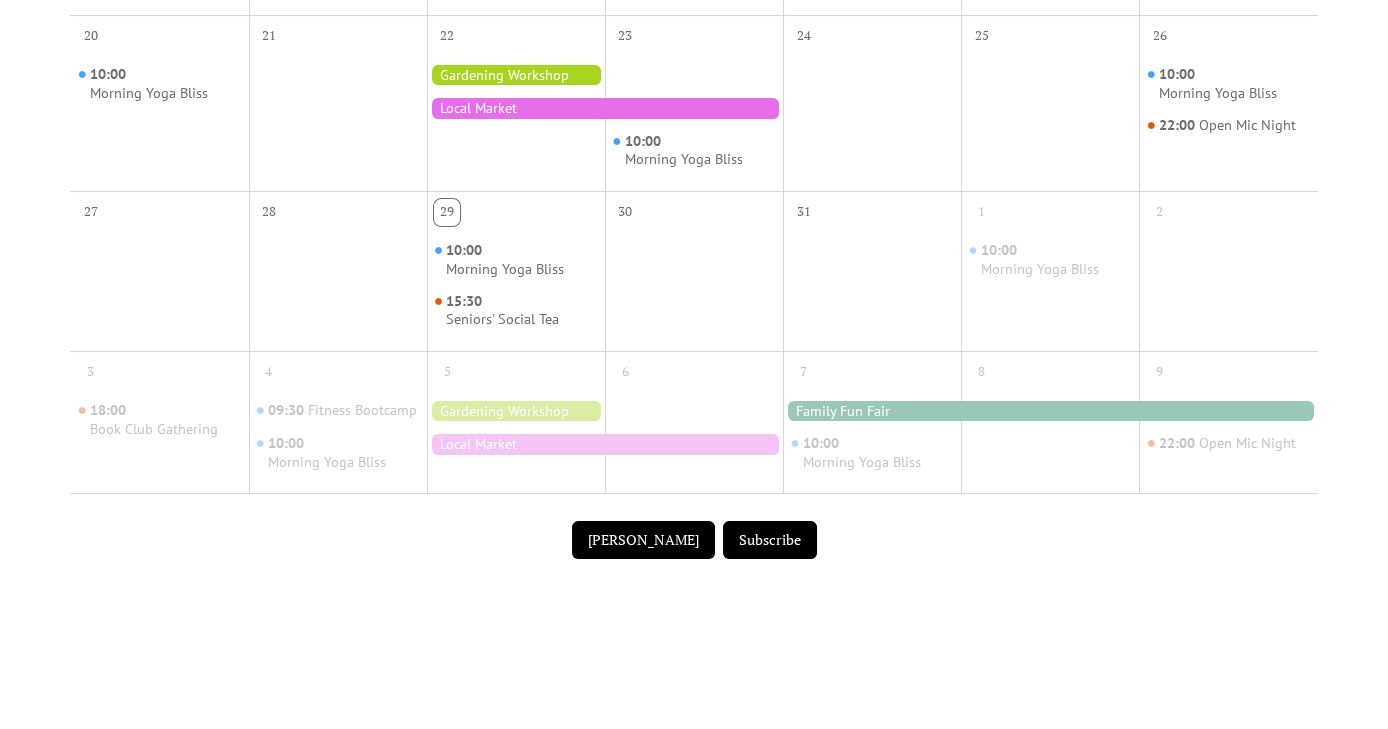 click on "Submit Event" at bounding box center [643, 540] 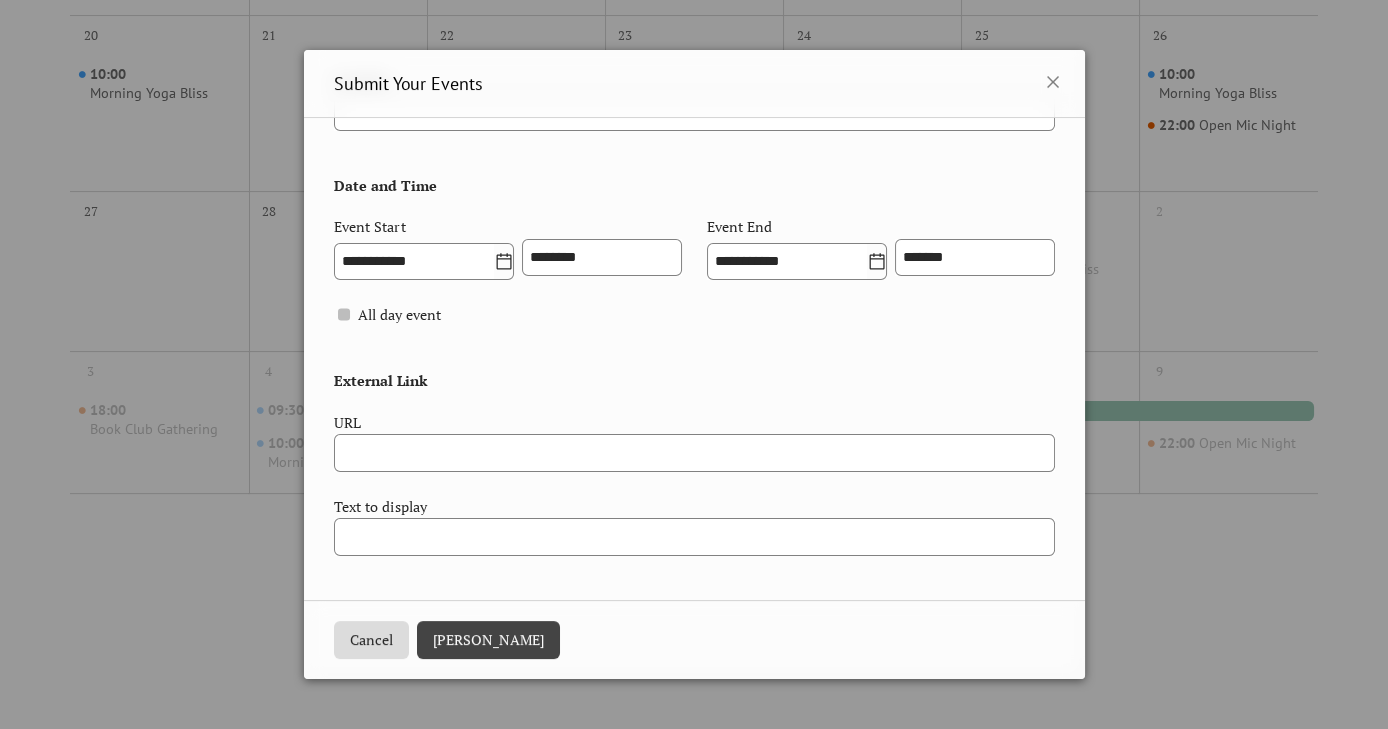 scroll, scrollTop: 774, scrollLeft: 0, axis: vertical 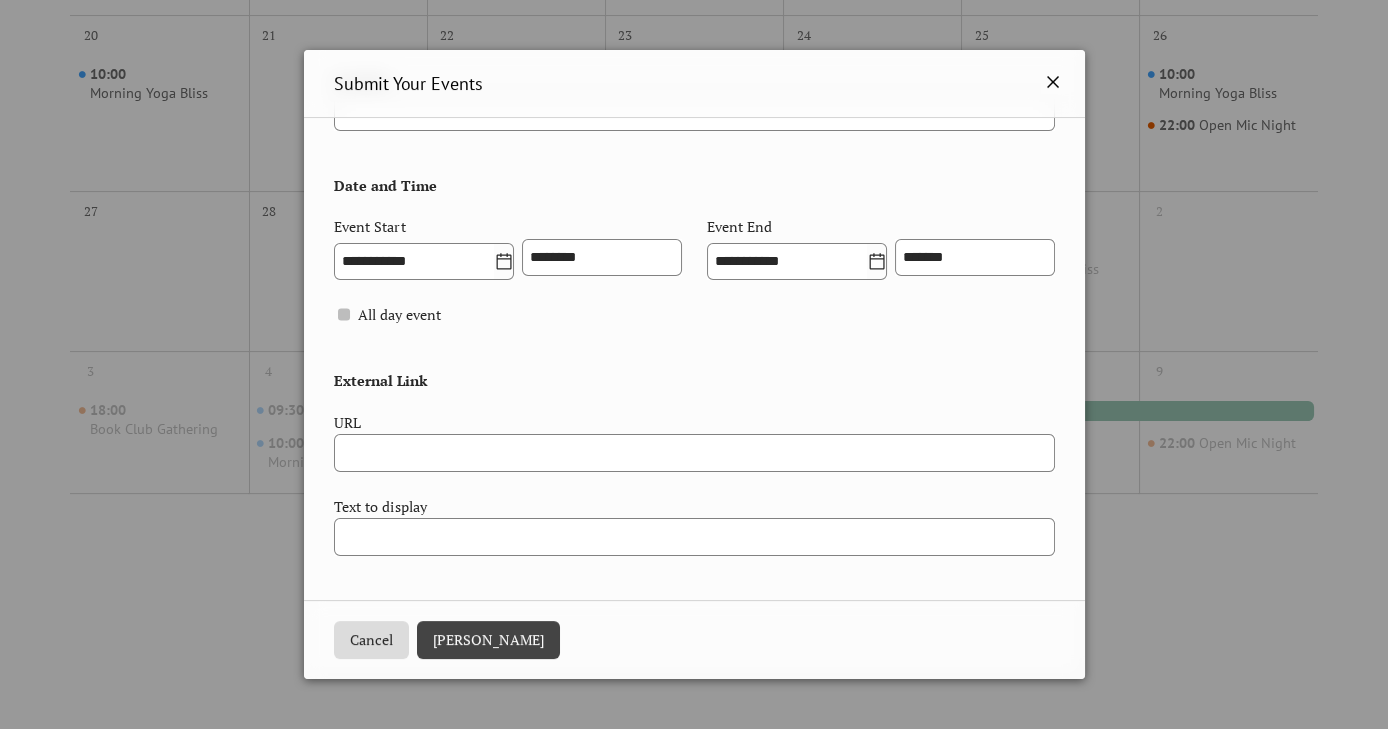 click 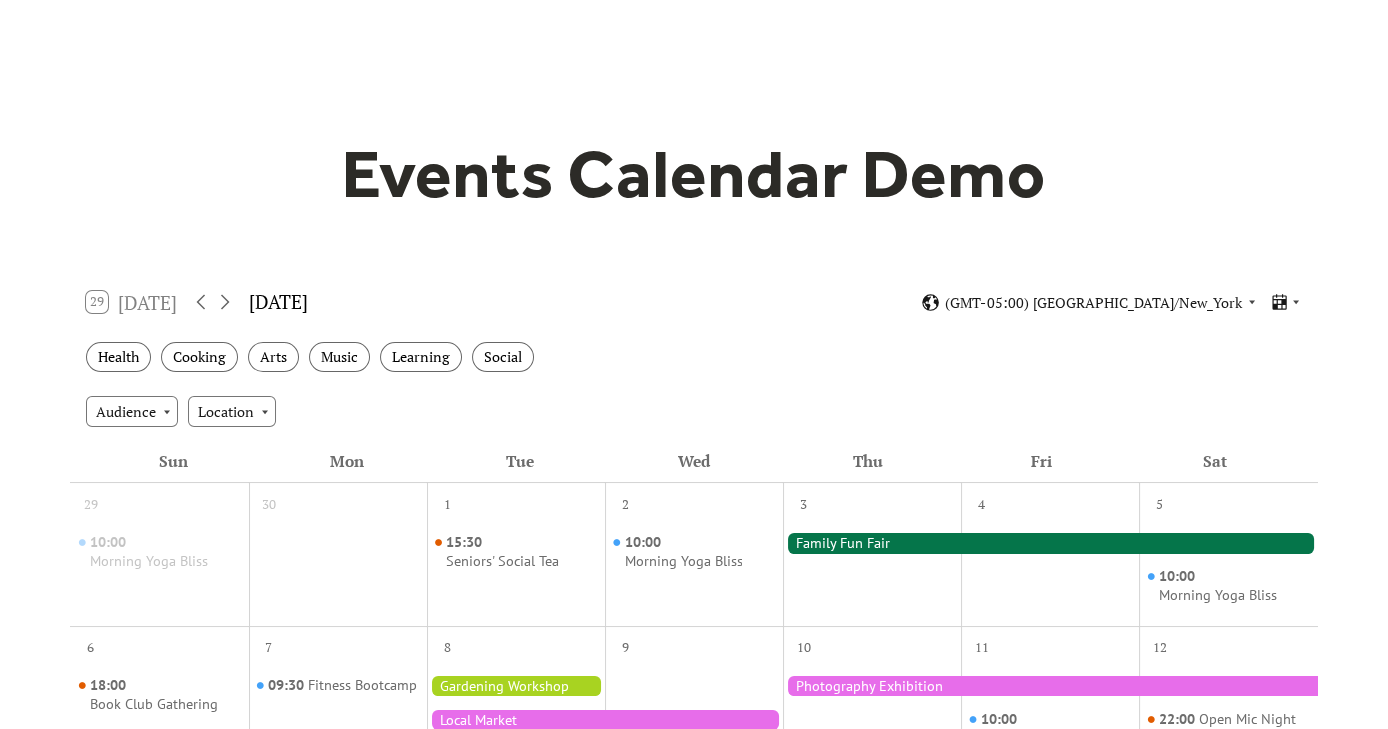 scroll, scrollTop: 0, scrollLeft: 0, axis: both 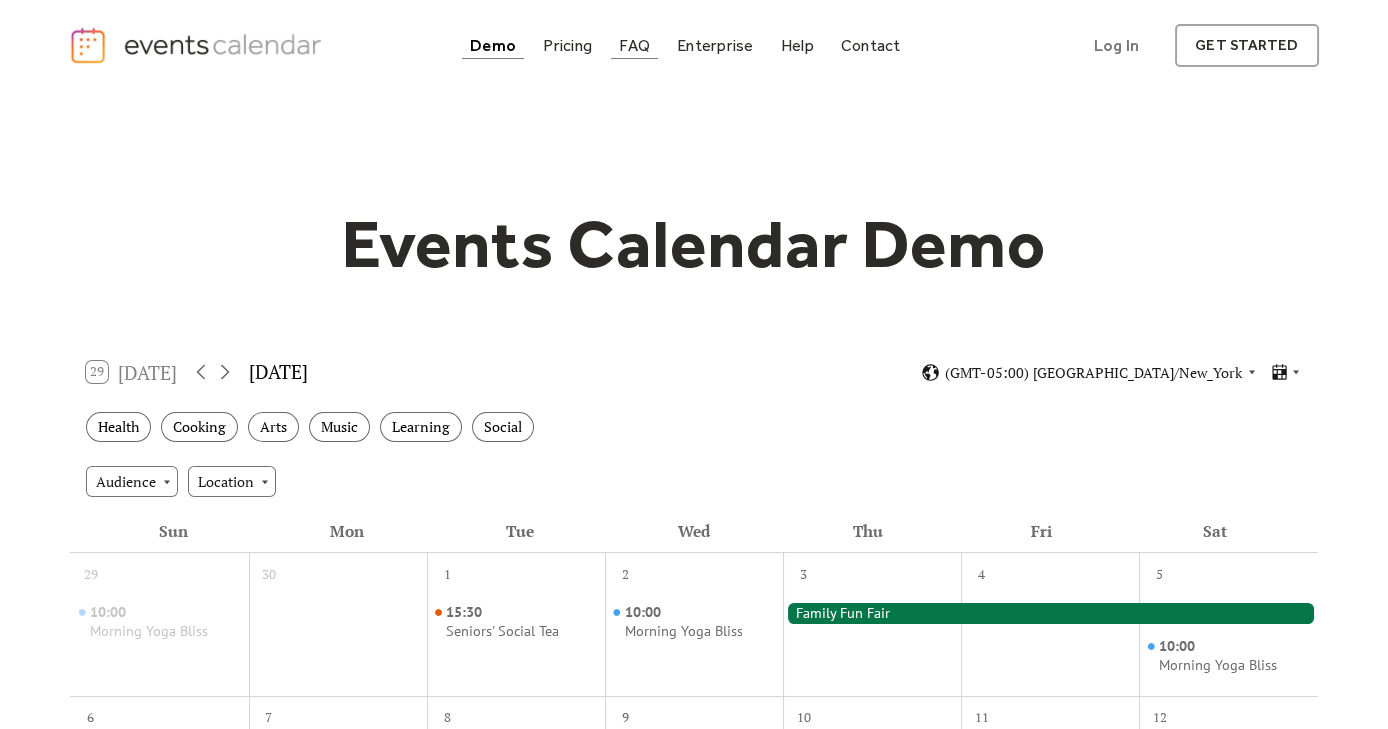 click on "FAQ" at bounding box center [634, 45] 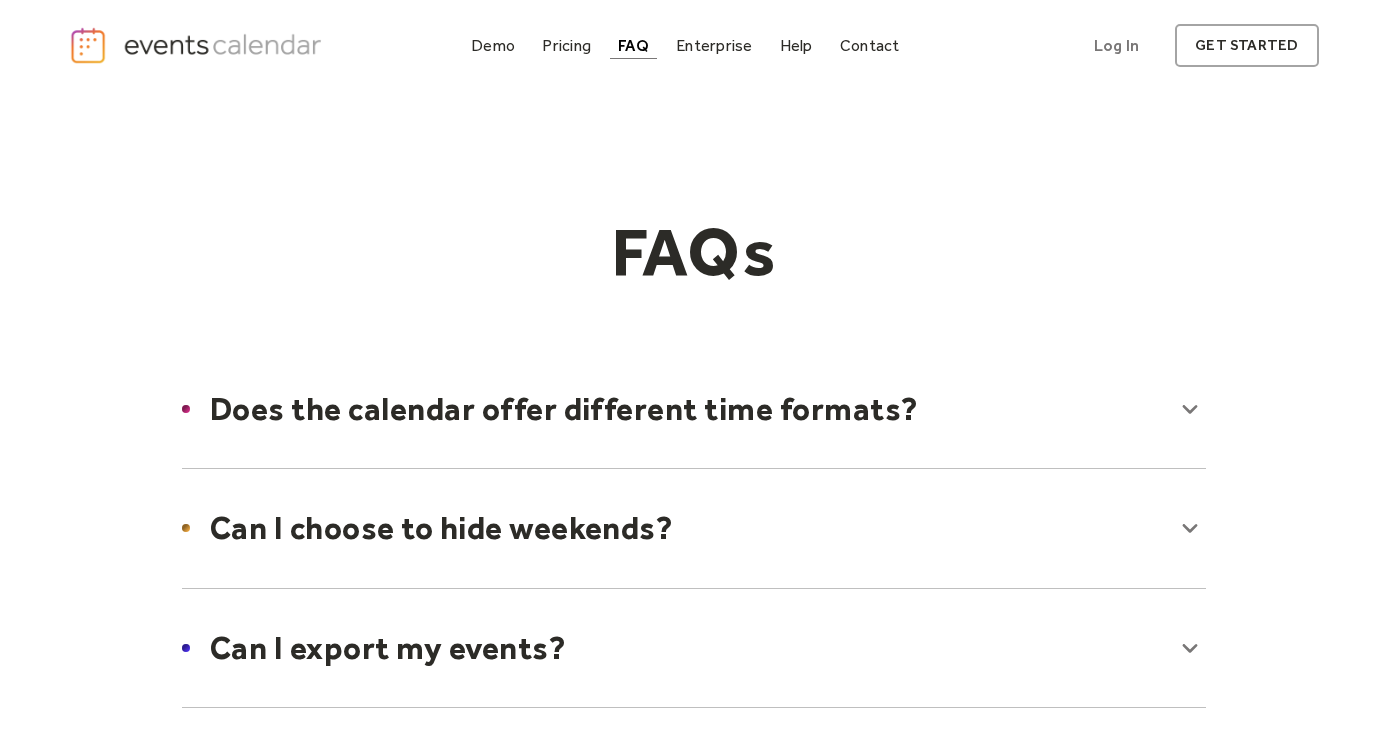 scroll, scrollTop: 0, scrollLeft: 0, axis: both 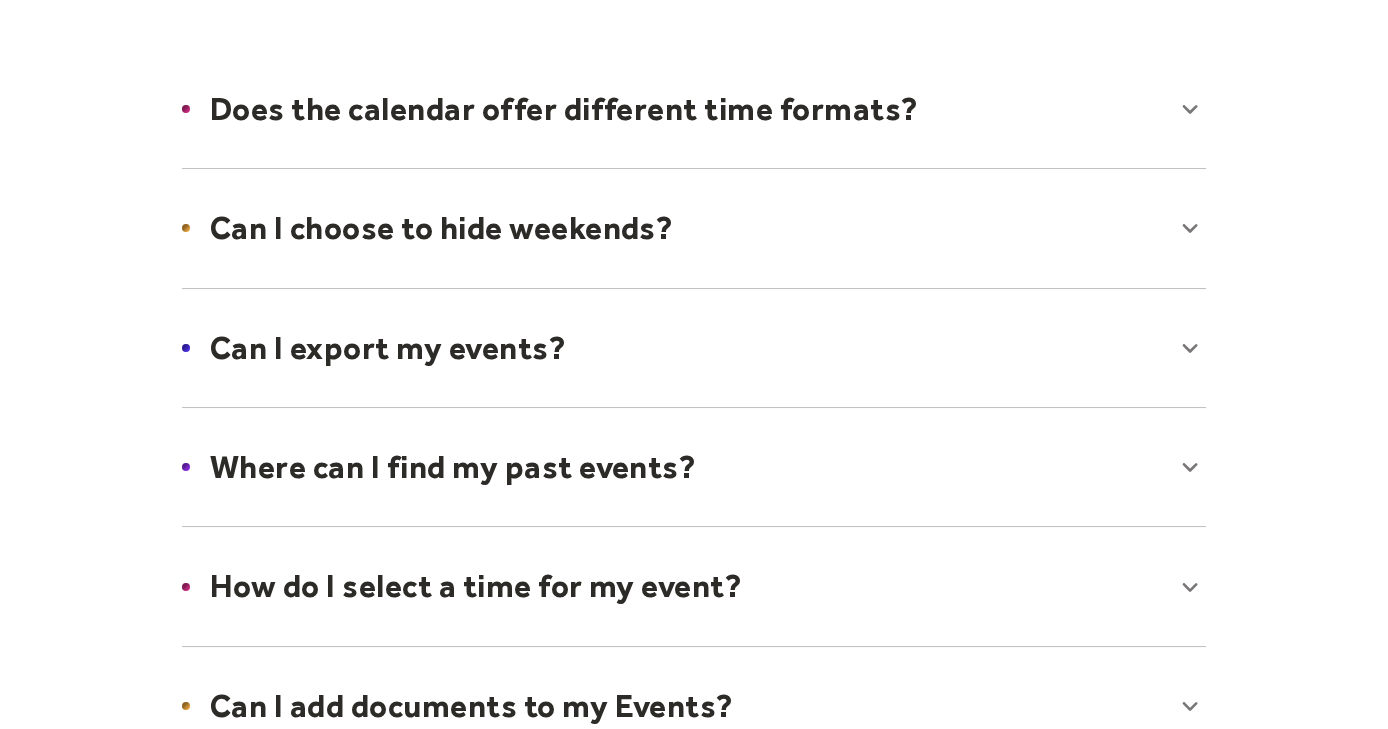 click at bounding box center [694, 348] 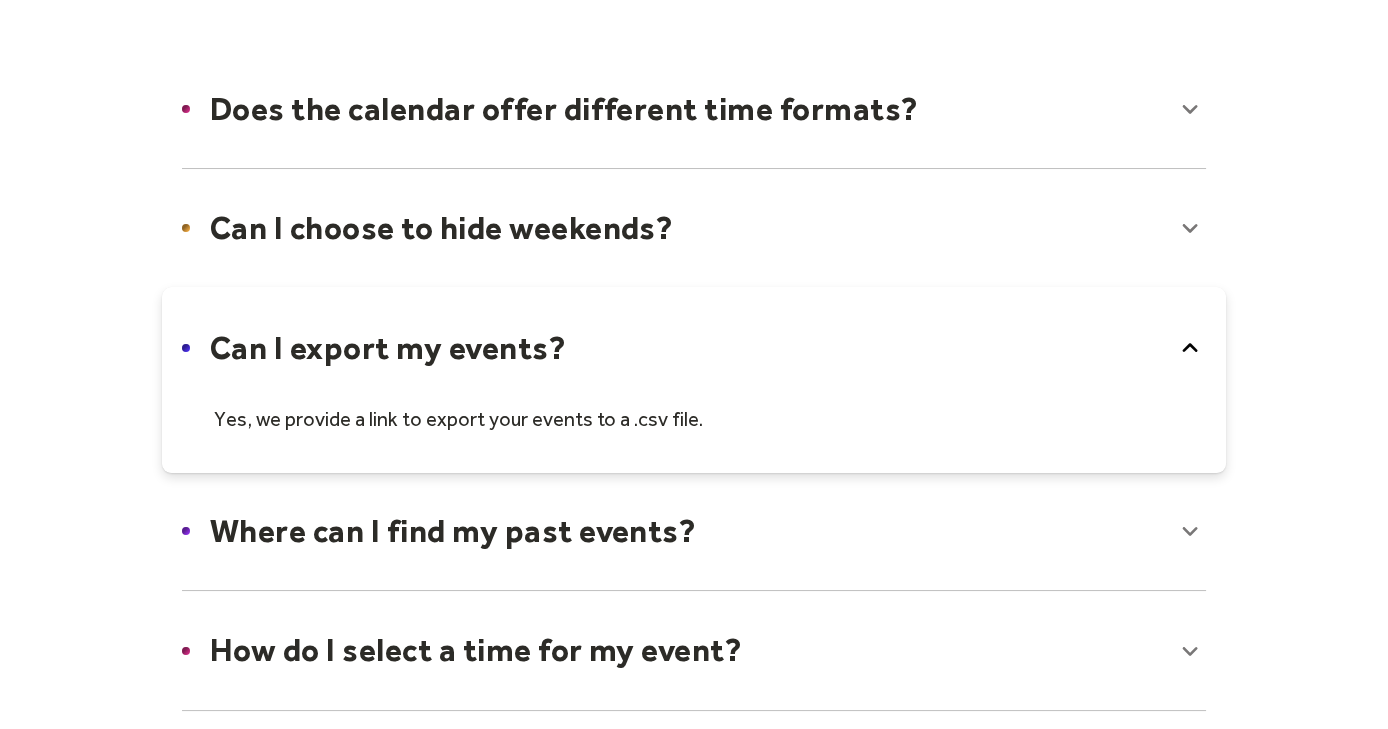 click 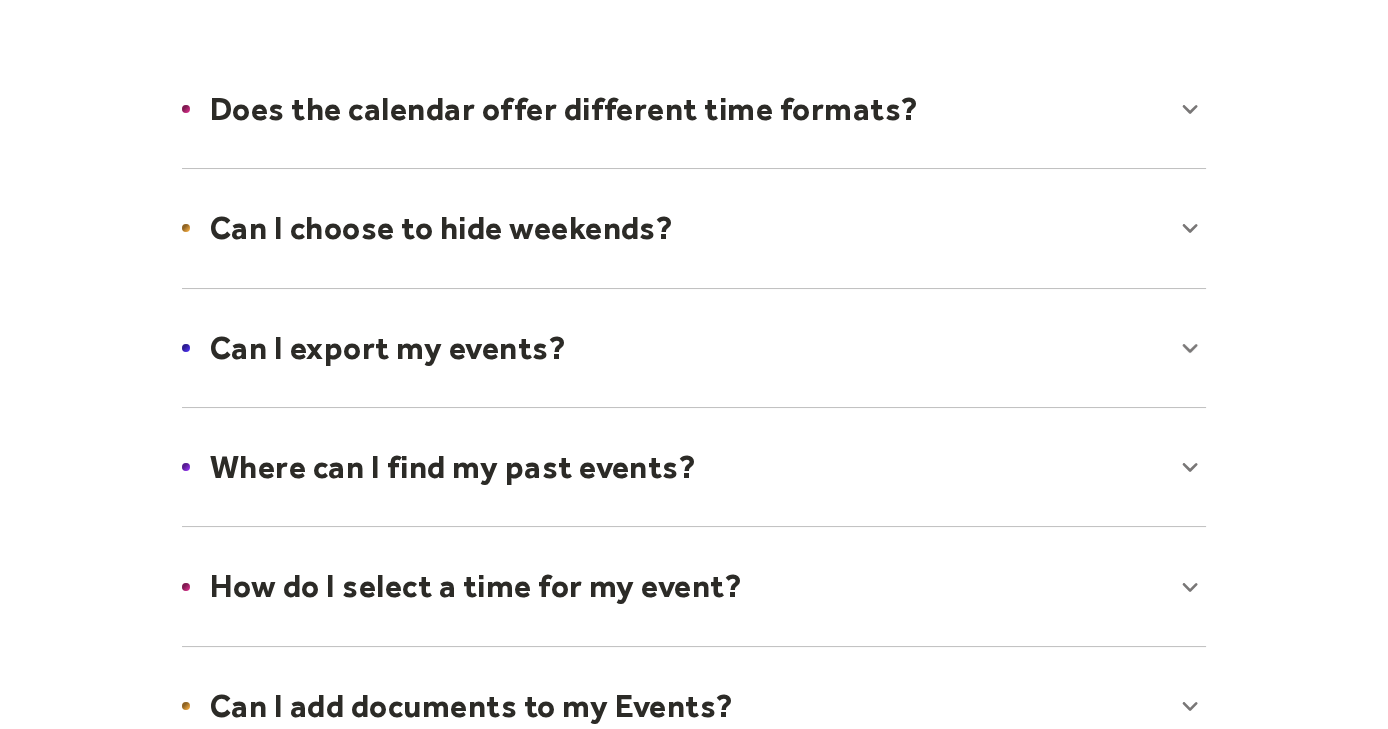click at bounding box center (694, 467) 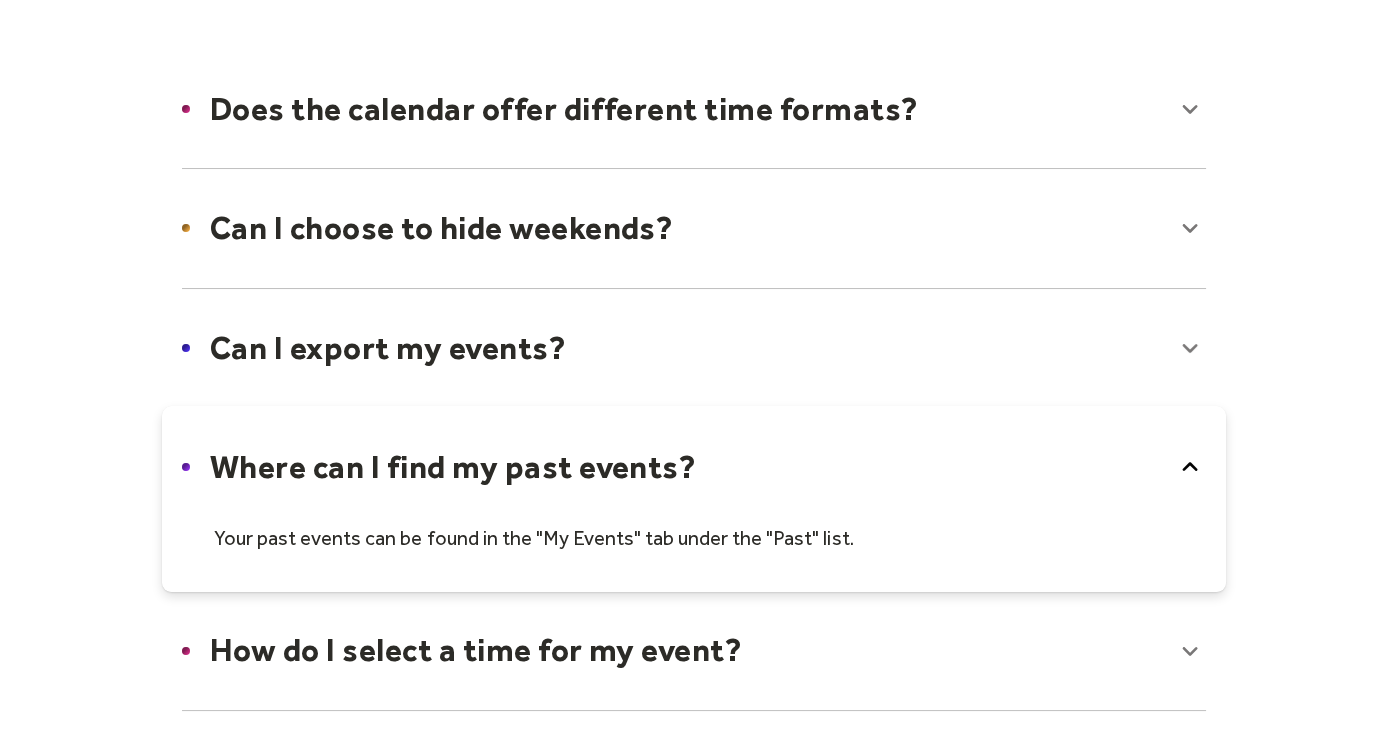 click at bounding box center (694, 499) 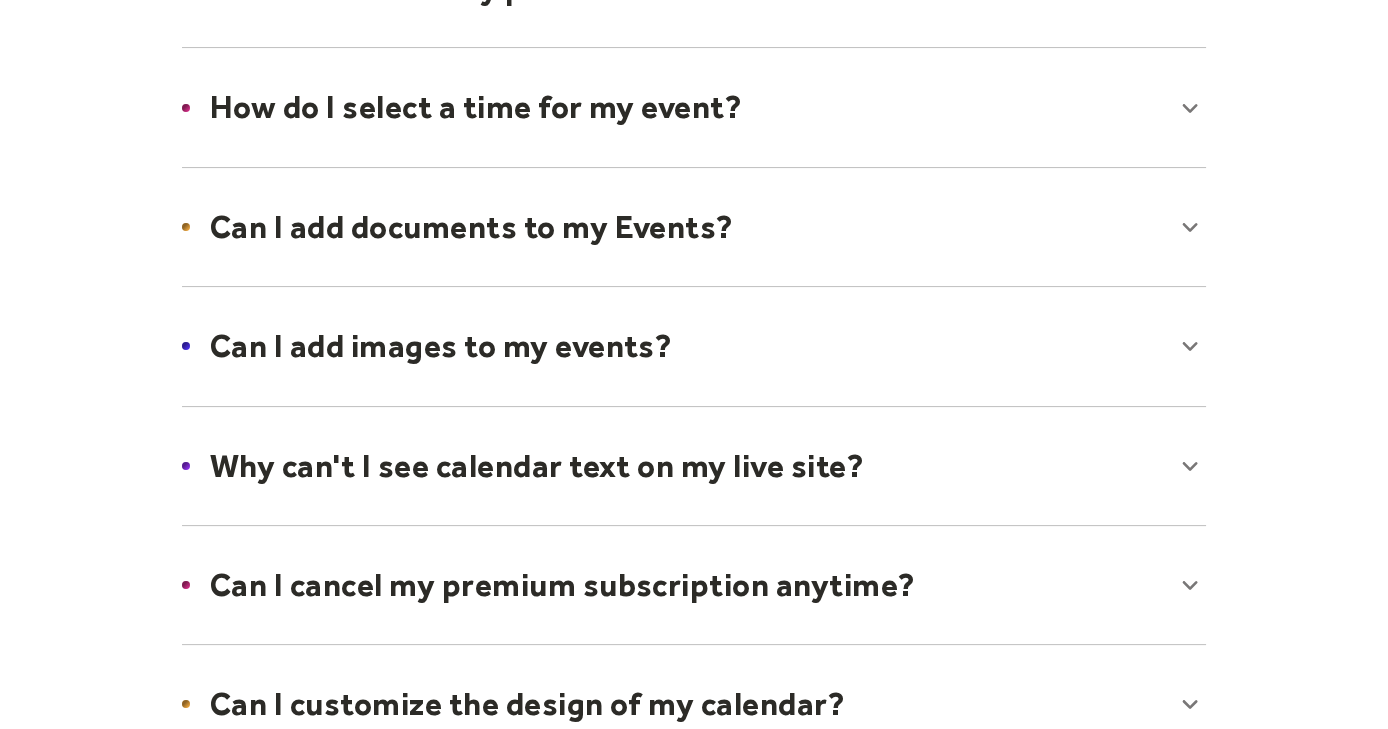scroll, scrollTop: 899, scrollLeft: 0, axis: vertical 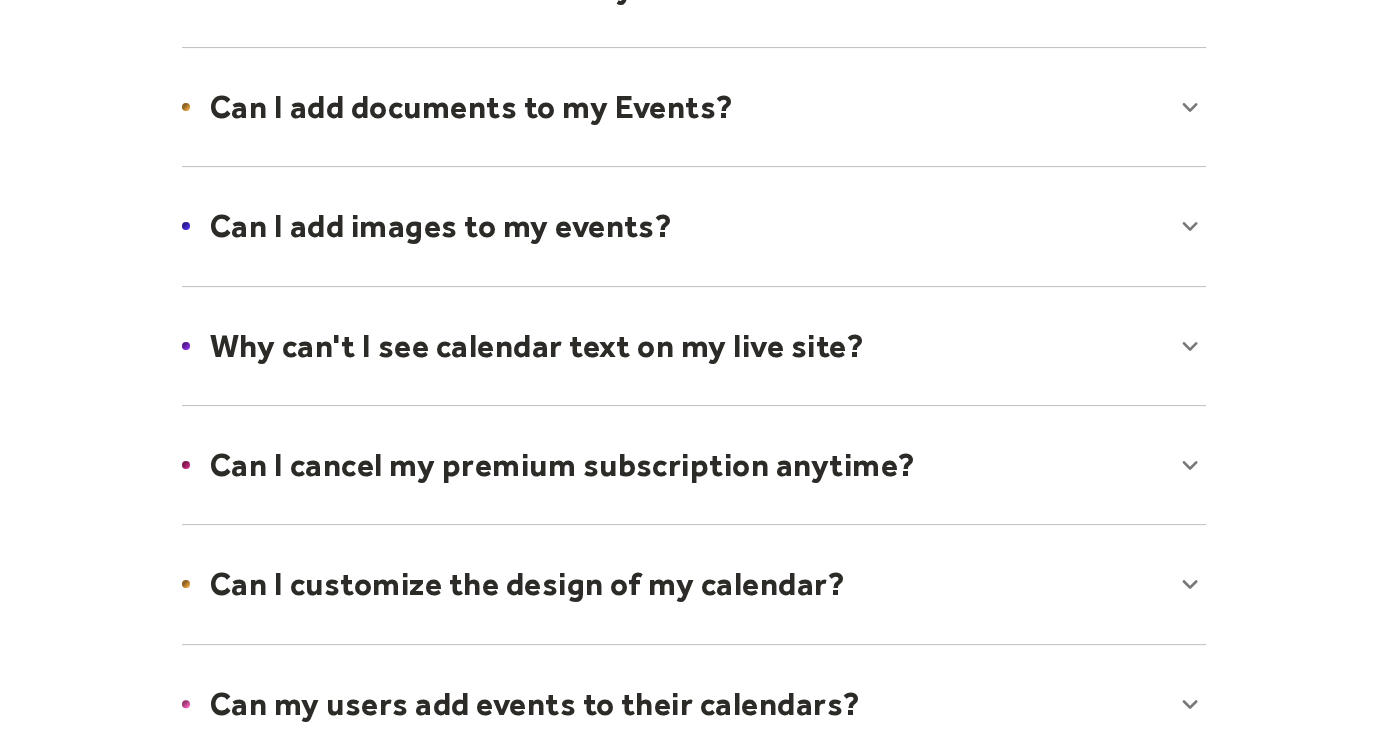 click at bounding box center (694, 346) 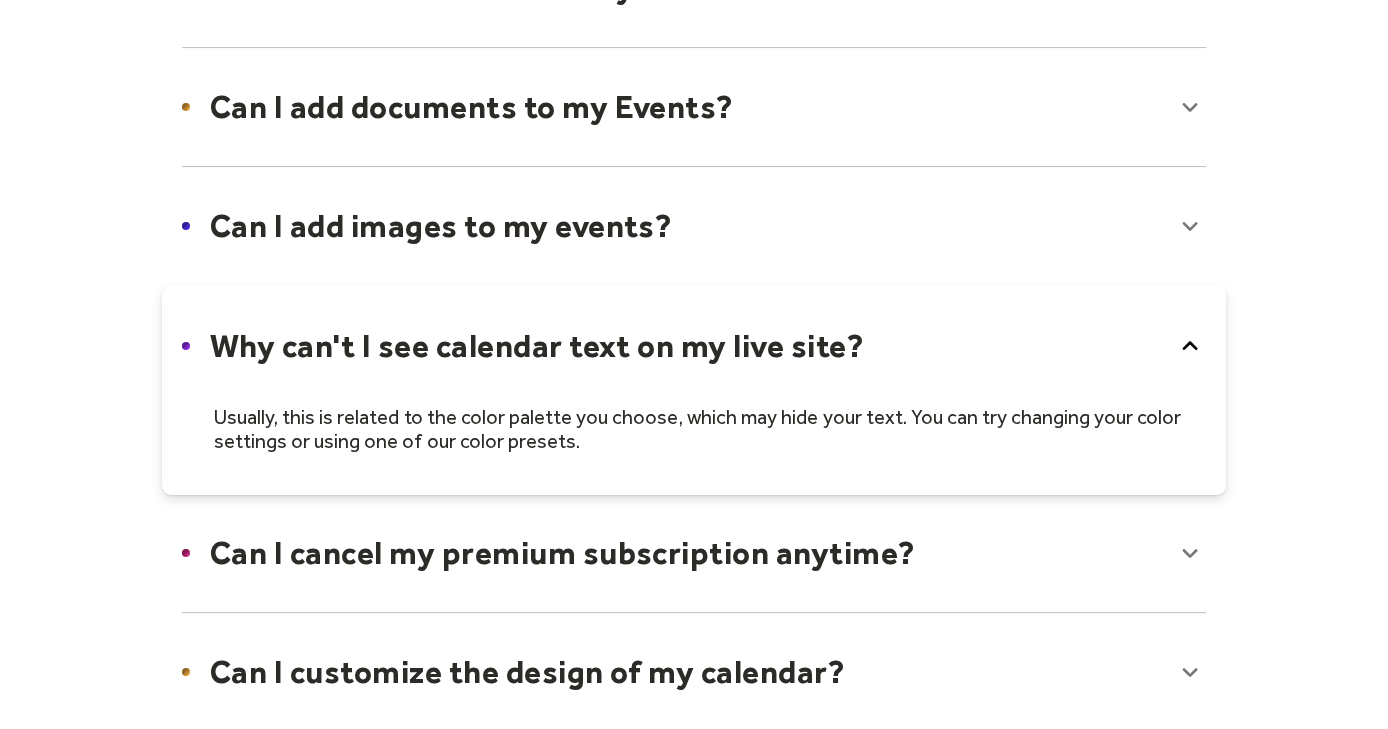 click at bounding box center (694, 390) 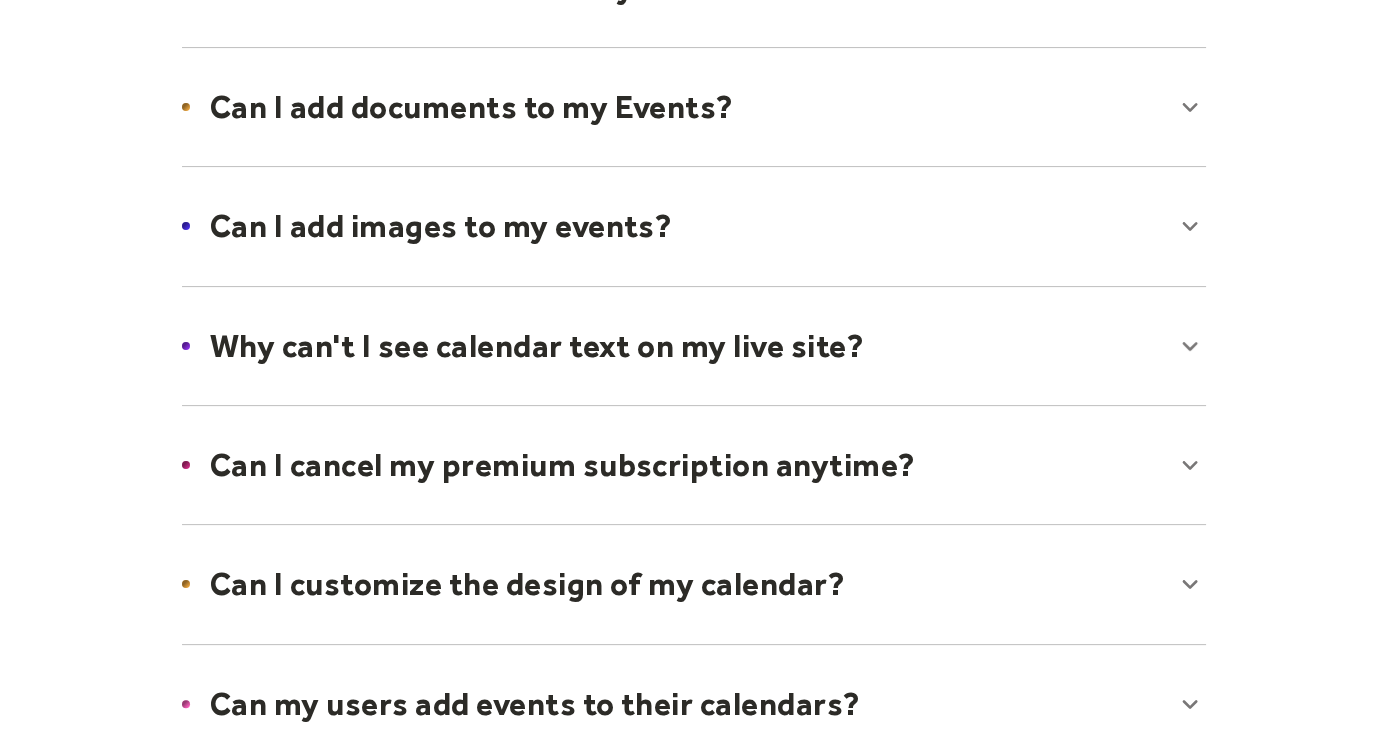 click at bounding box center (694, 465) 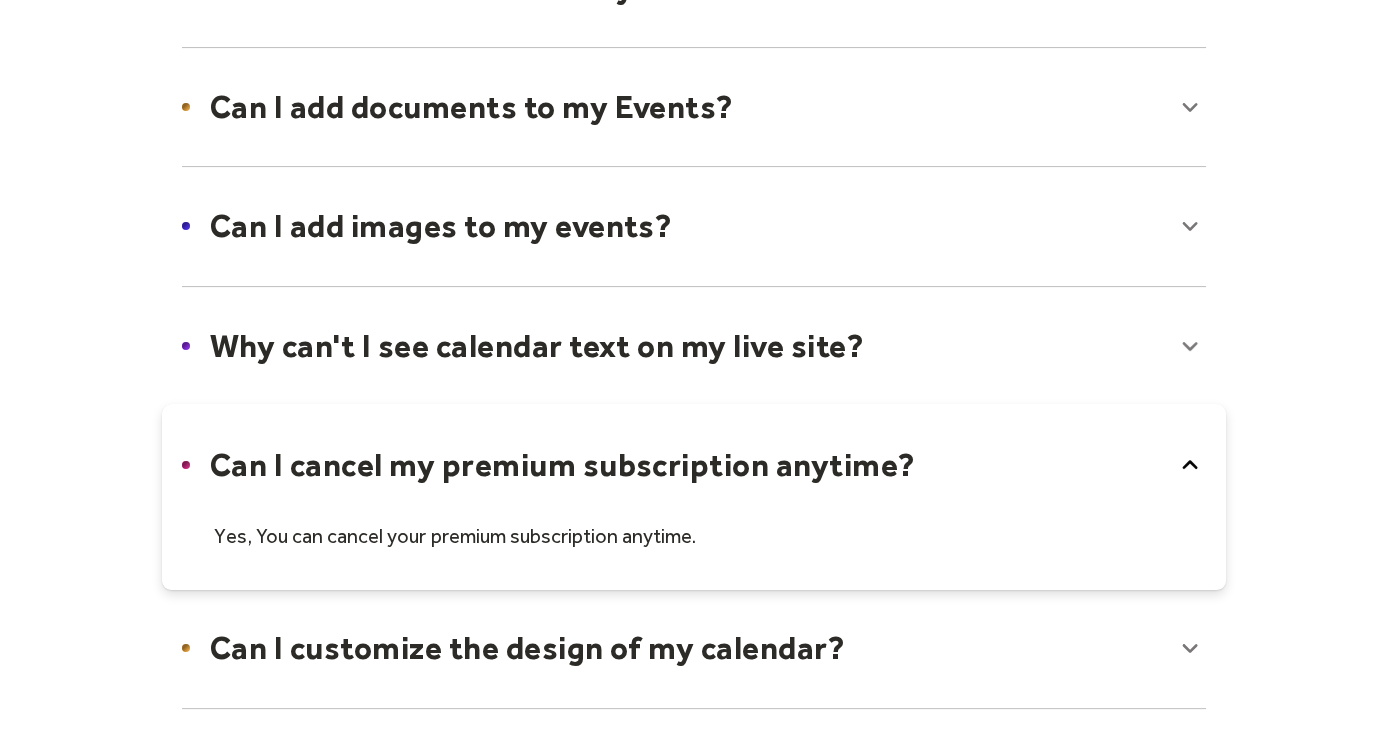 click at bounding box center [694, 497] 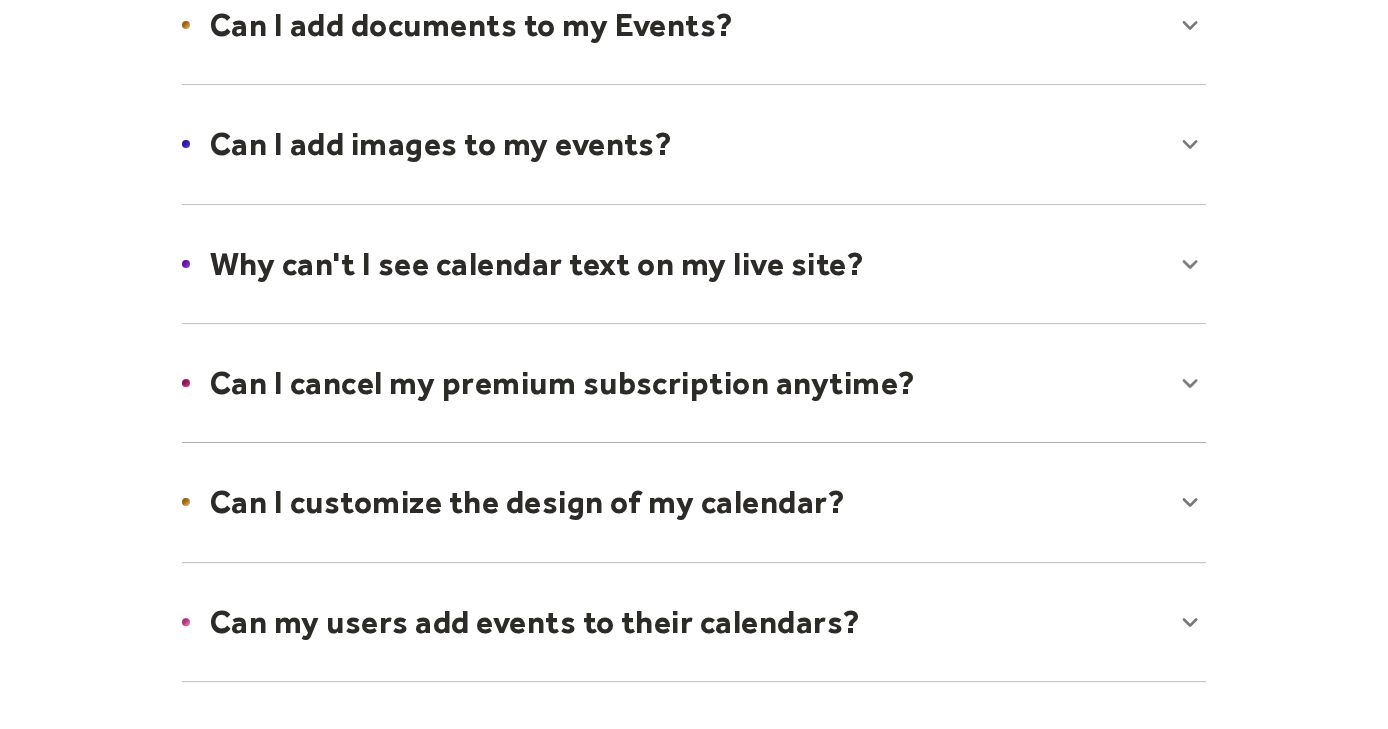 scroll, scrollTop: 1100, scrollLeft: 0, axis: vertical 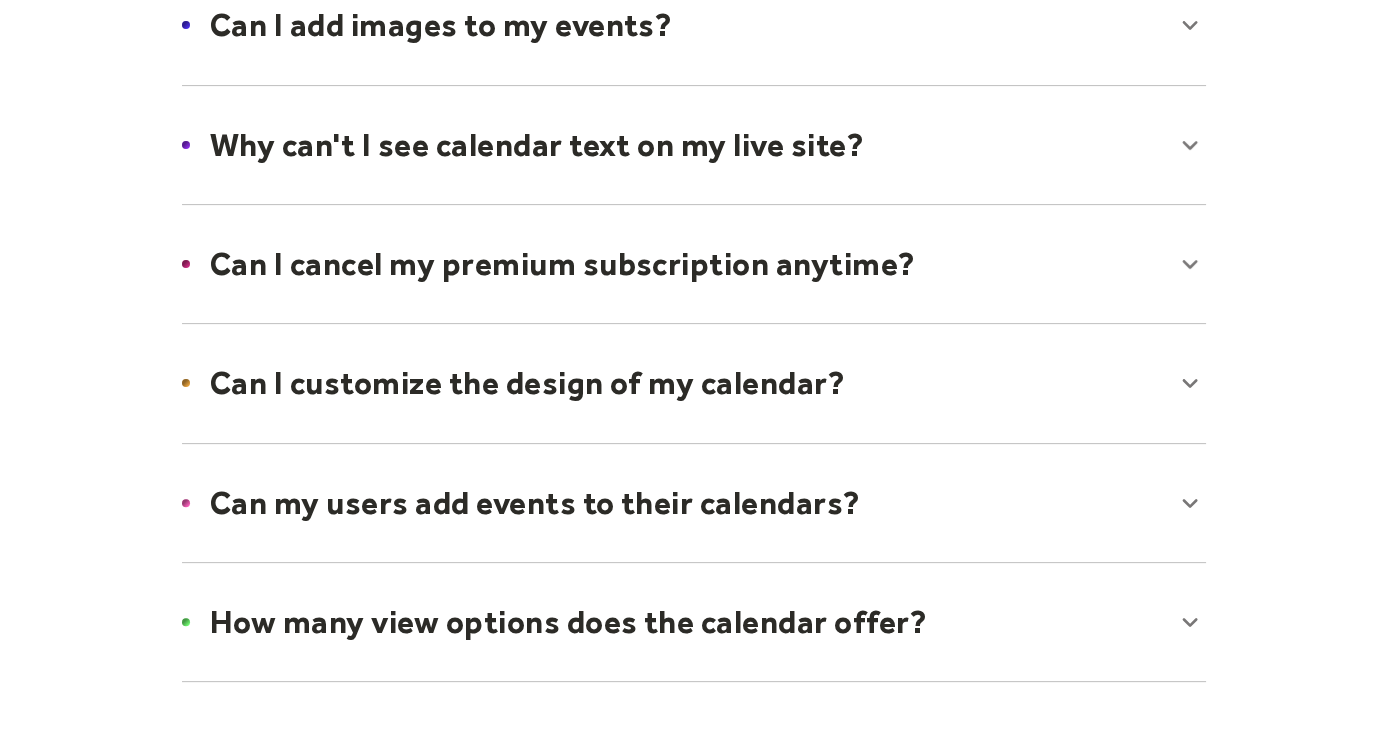 click at bounding box center [694, 383] 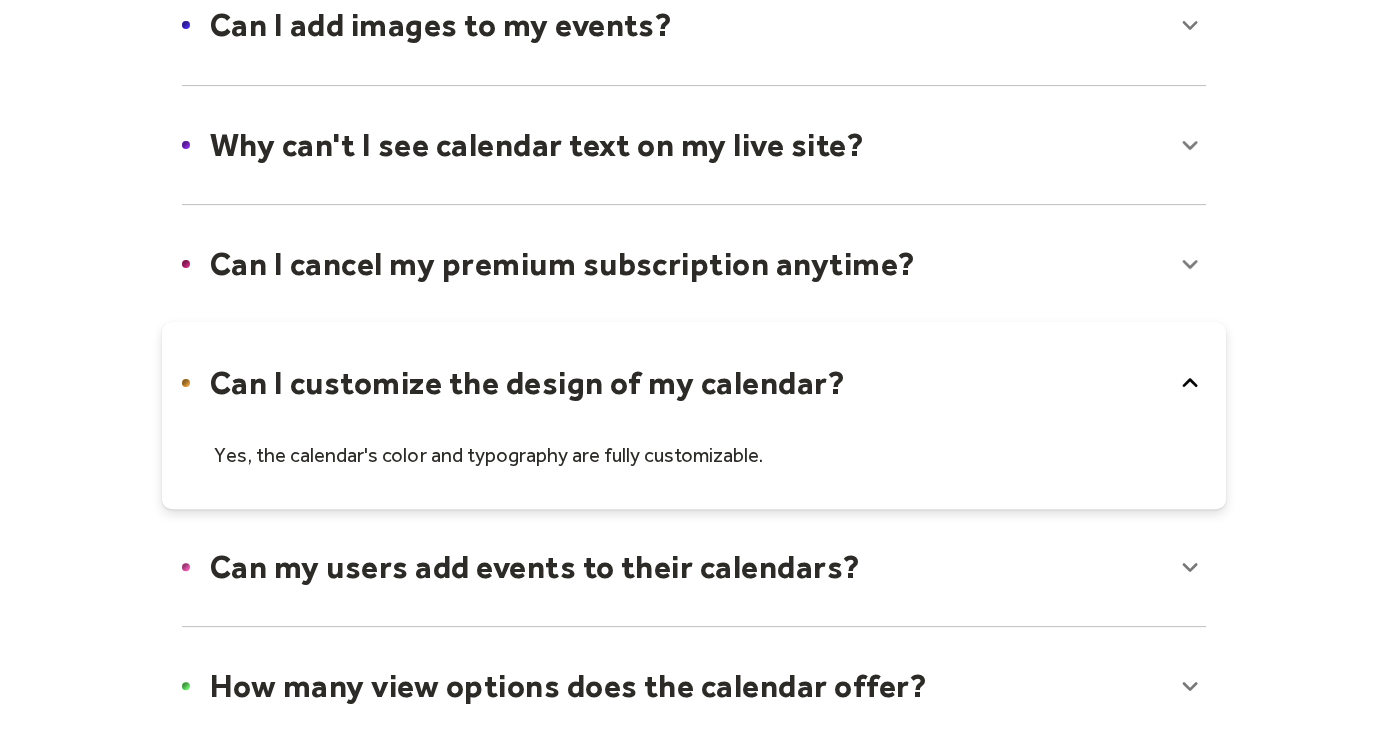 click at bounding box center (694, 415) 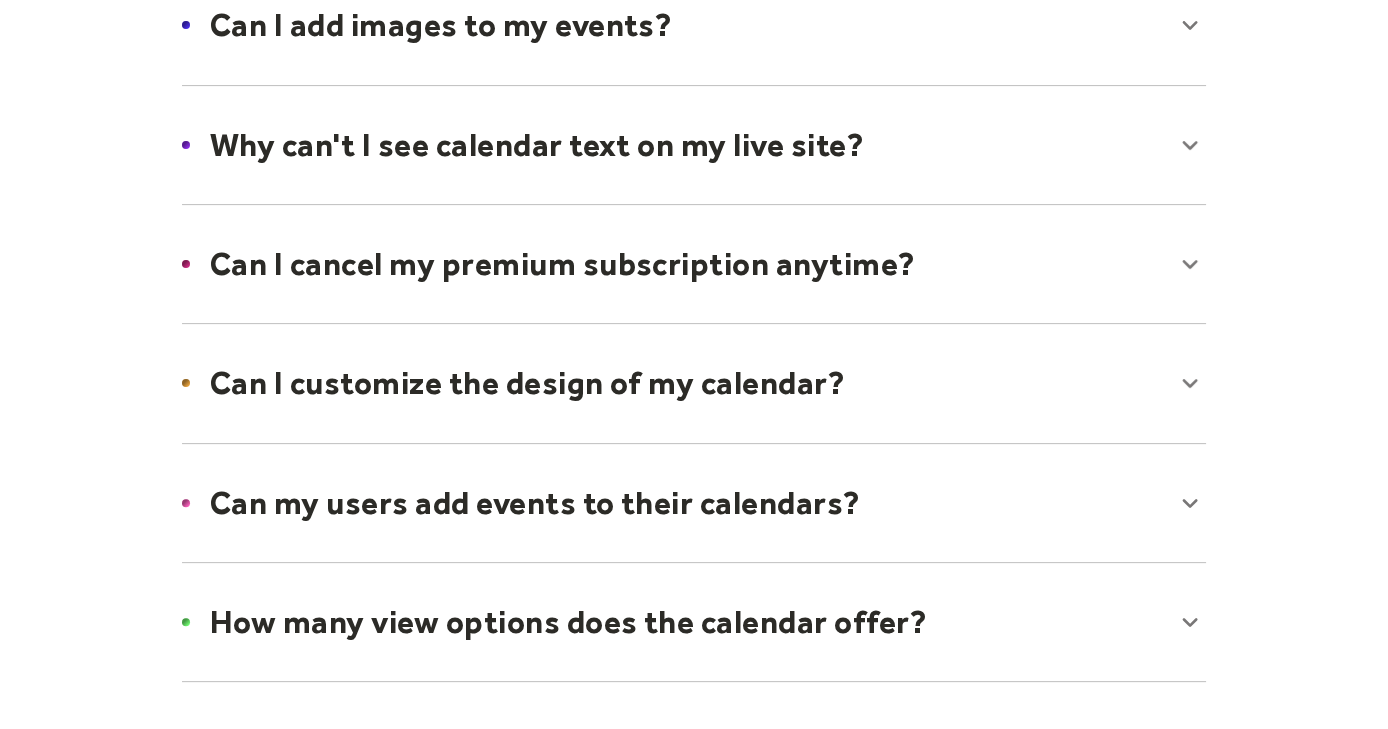 click at bounding box center (694, 503) 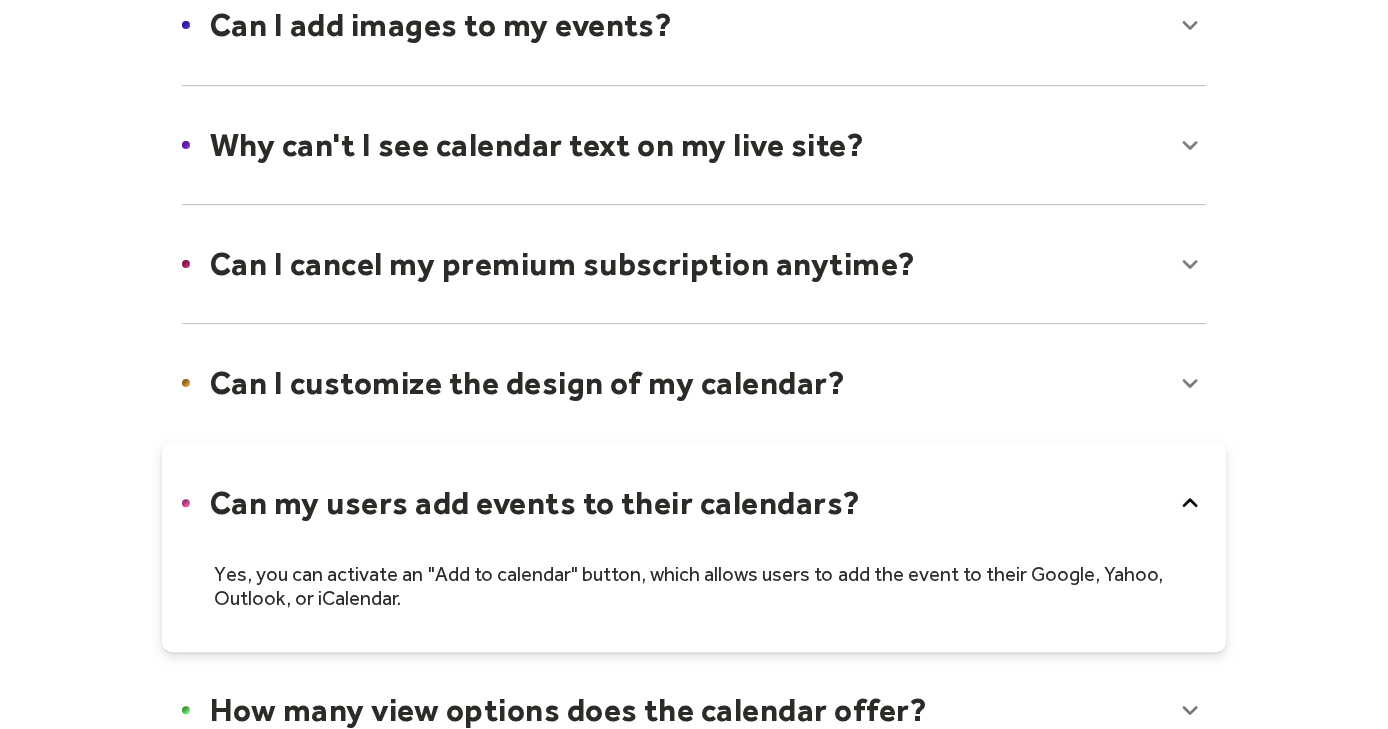 click at bounding box center [694, 547] 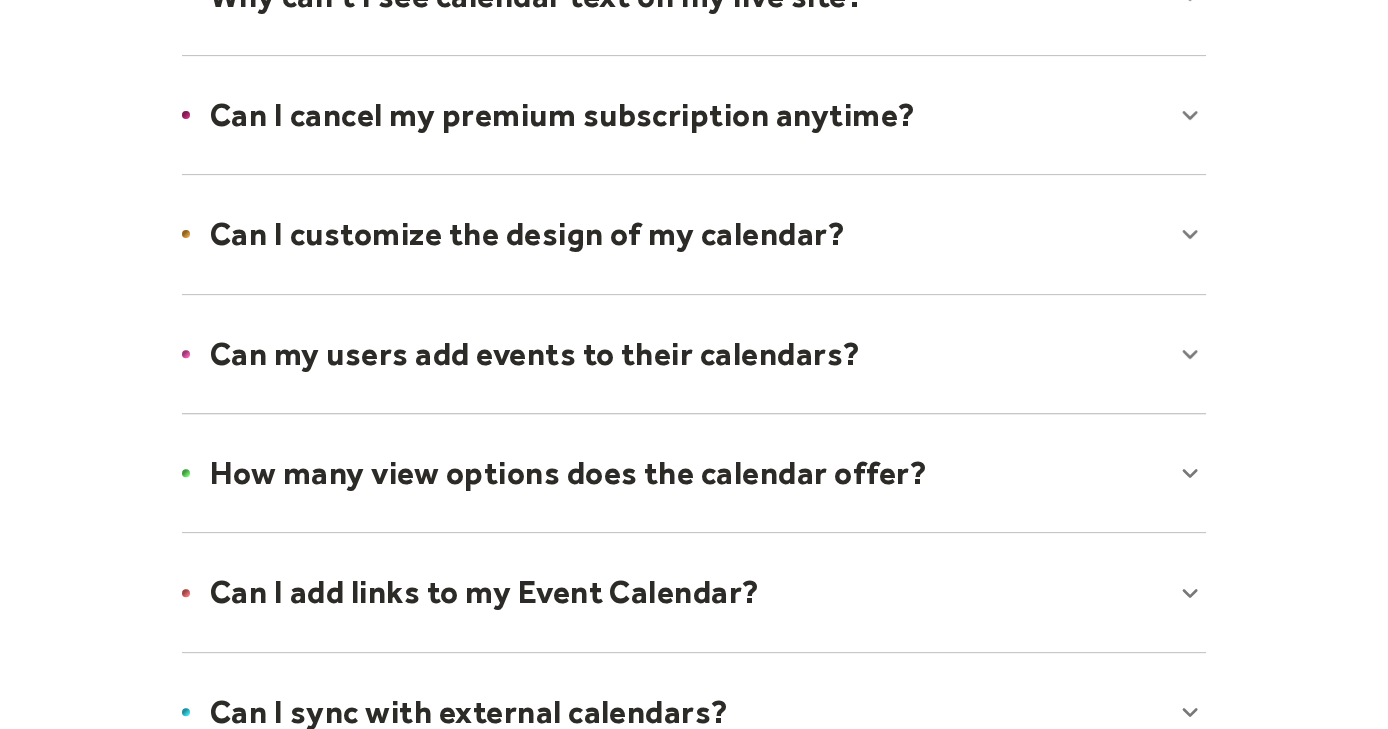 scroll, scrollTop: 1400, scrollLeft: 0, axis: vertical 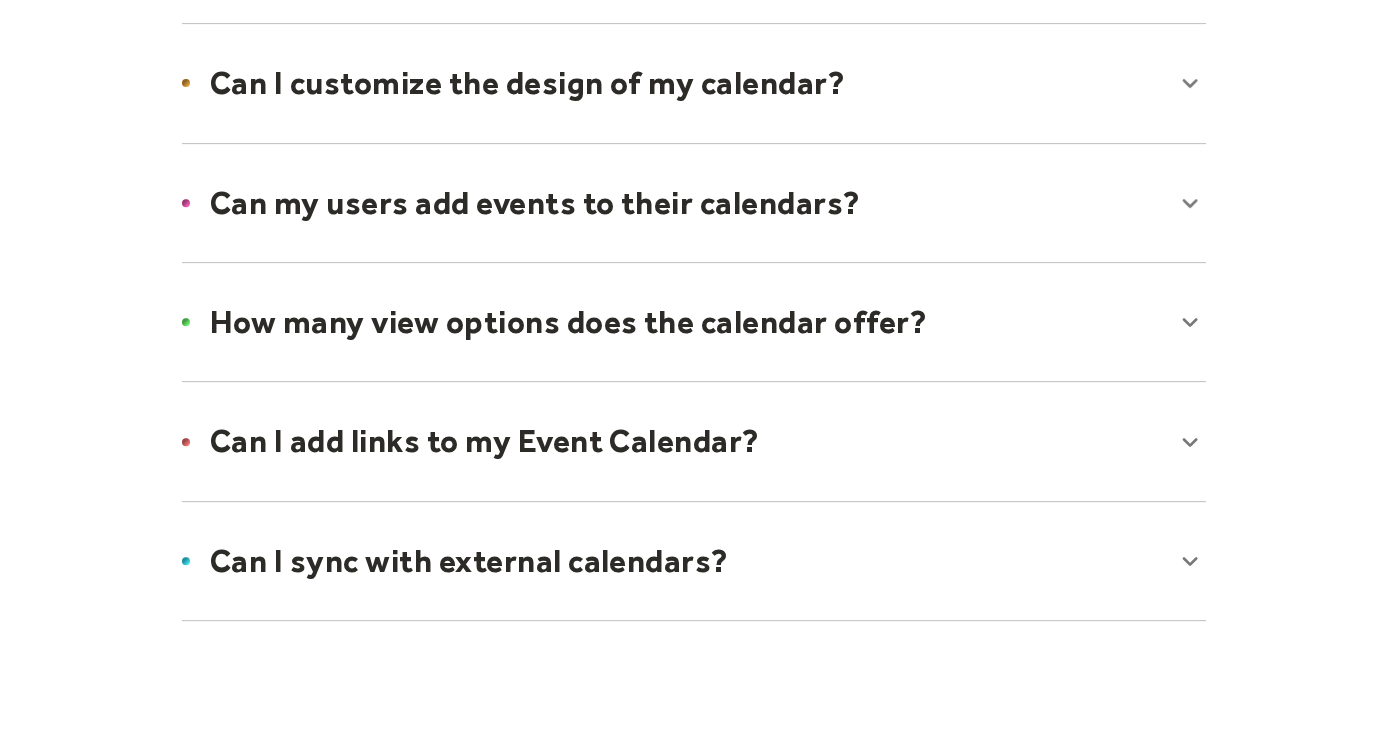 click at bounding box center [694, 203] 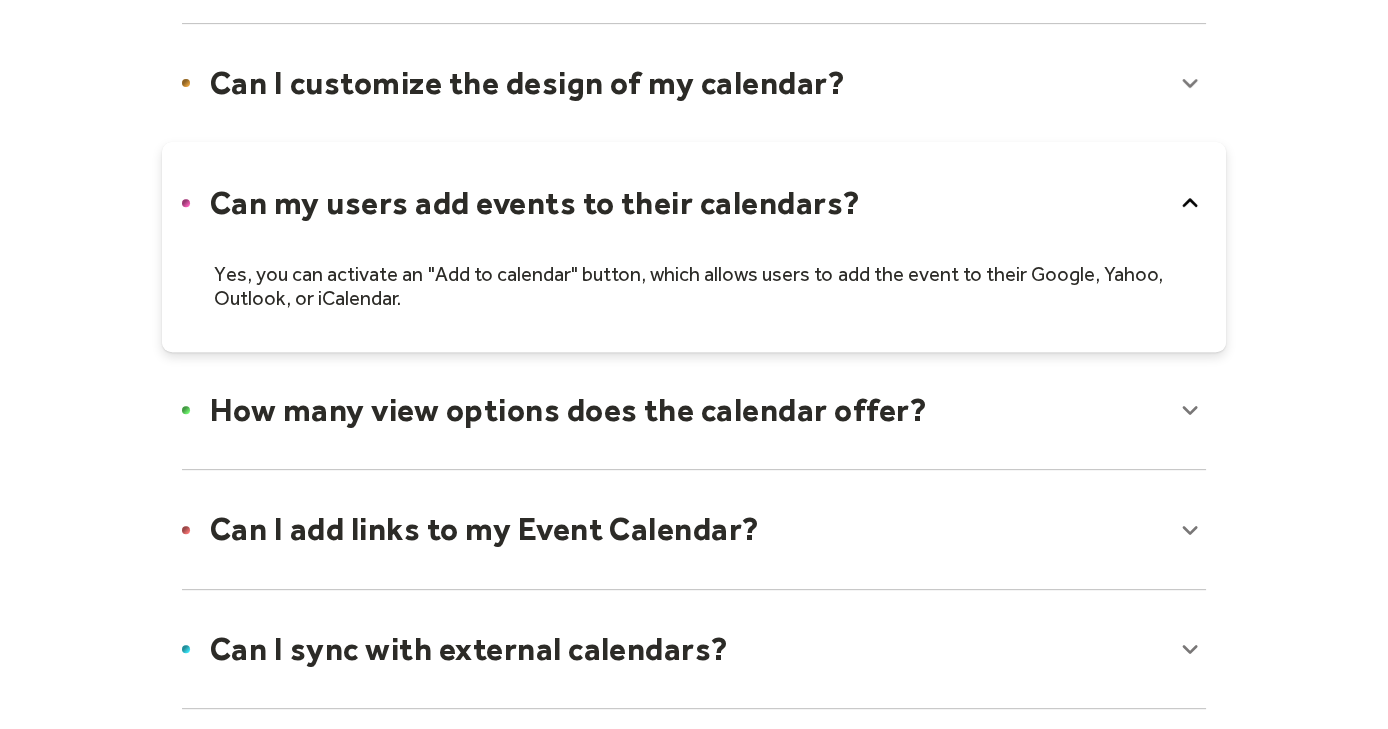 click at bounding box center [694, 247] 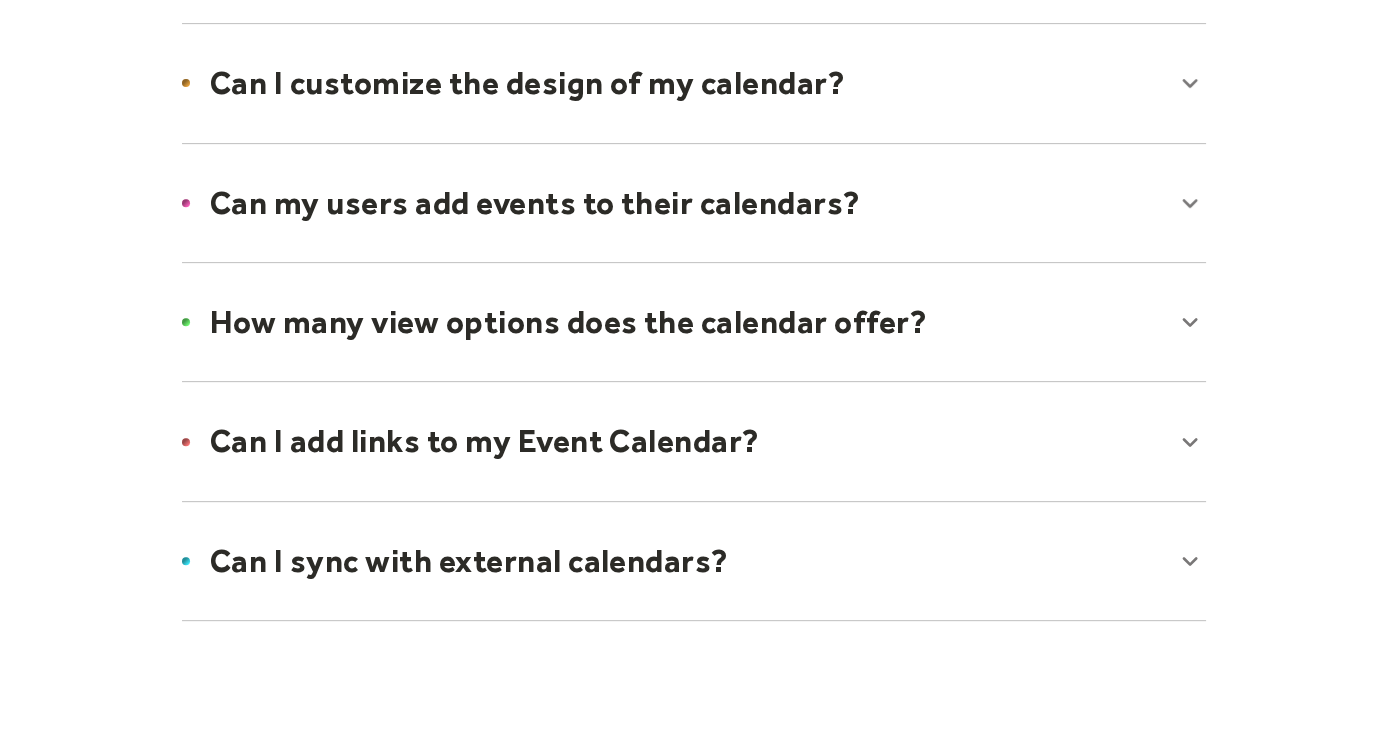 click at bounding box center (694, 322) 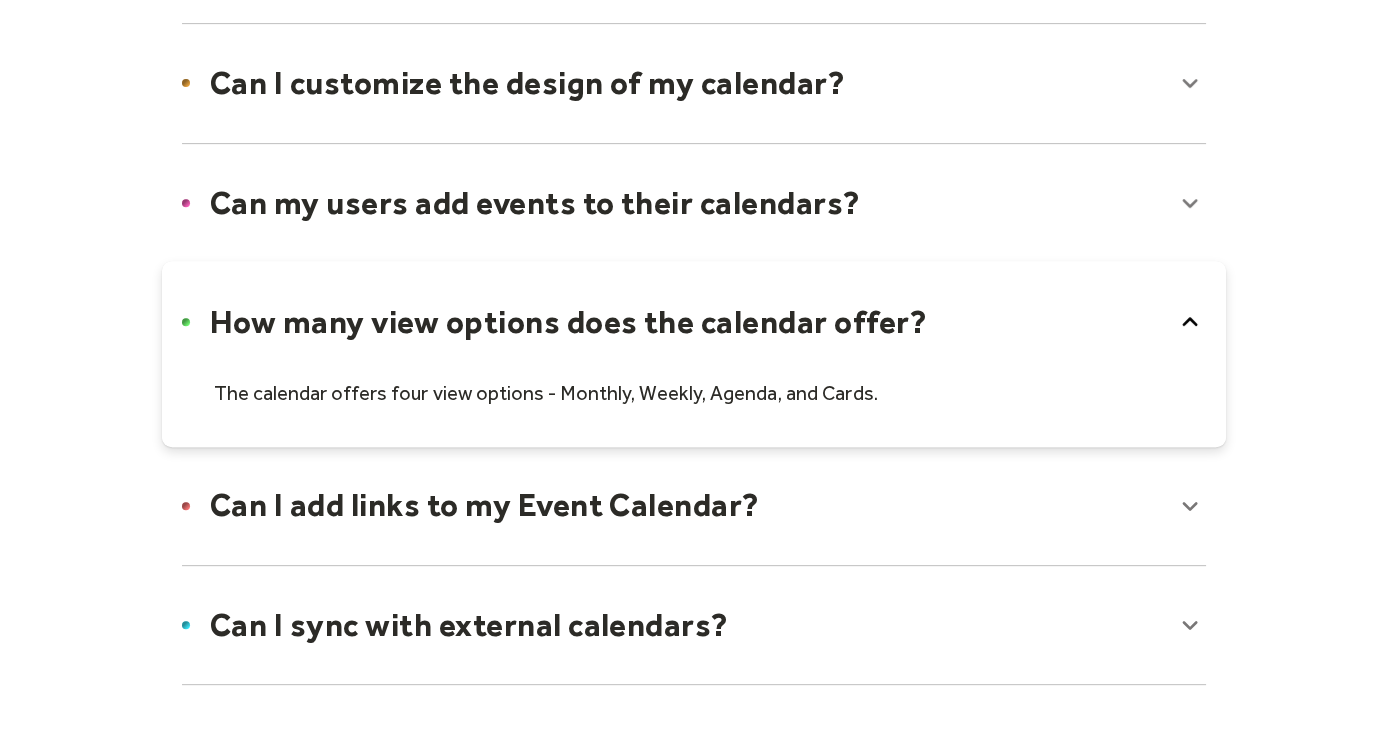 click at bounding box center (694, 505) 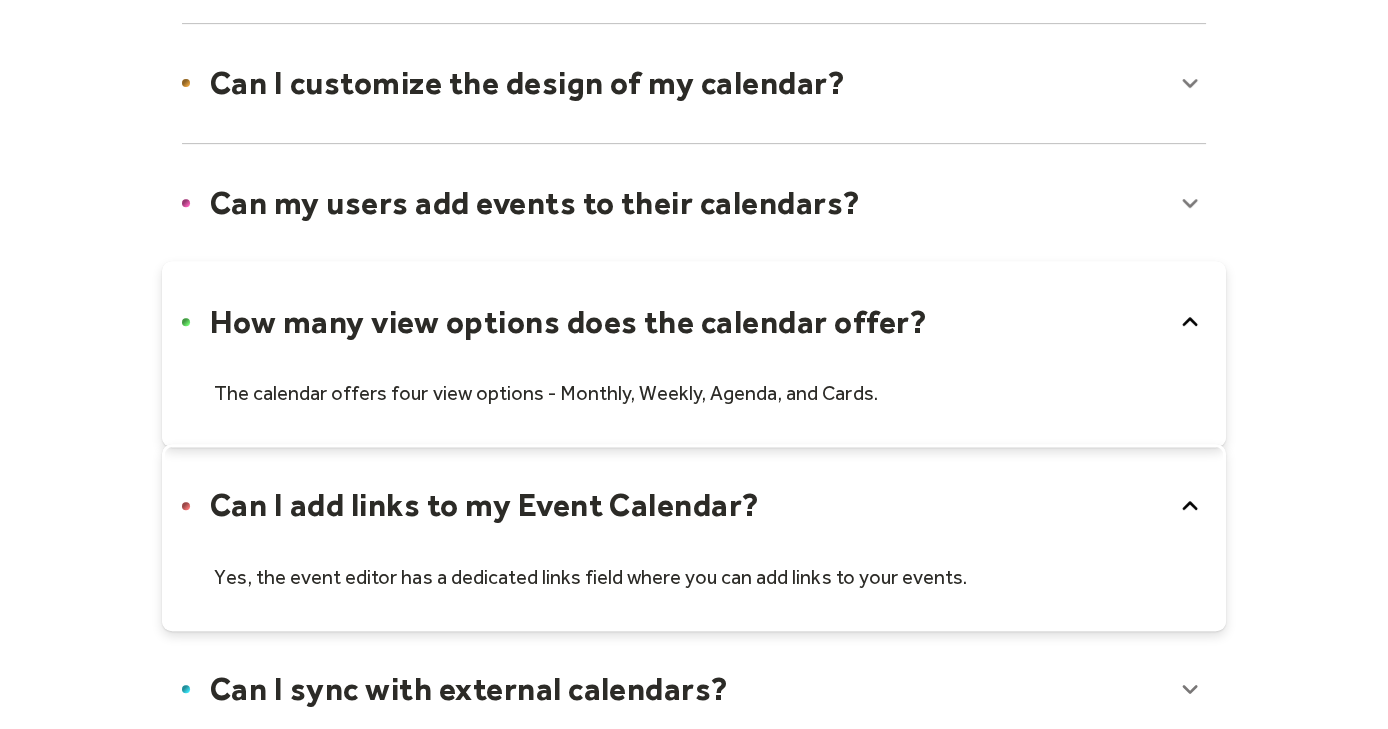 click at bounding box center [694, 537] 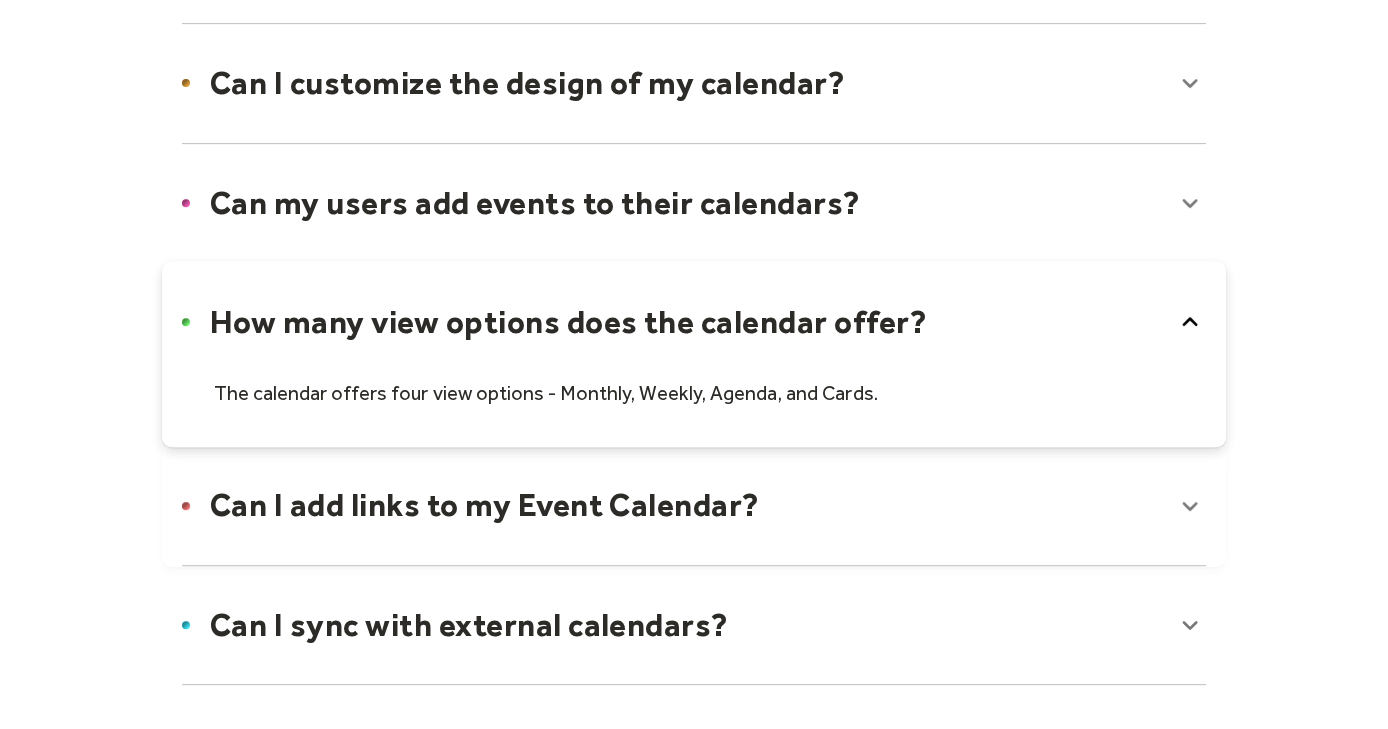 scroll, scrollTop: 1599, scrollLeft: 0, axis: vertical 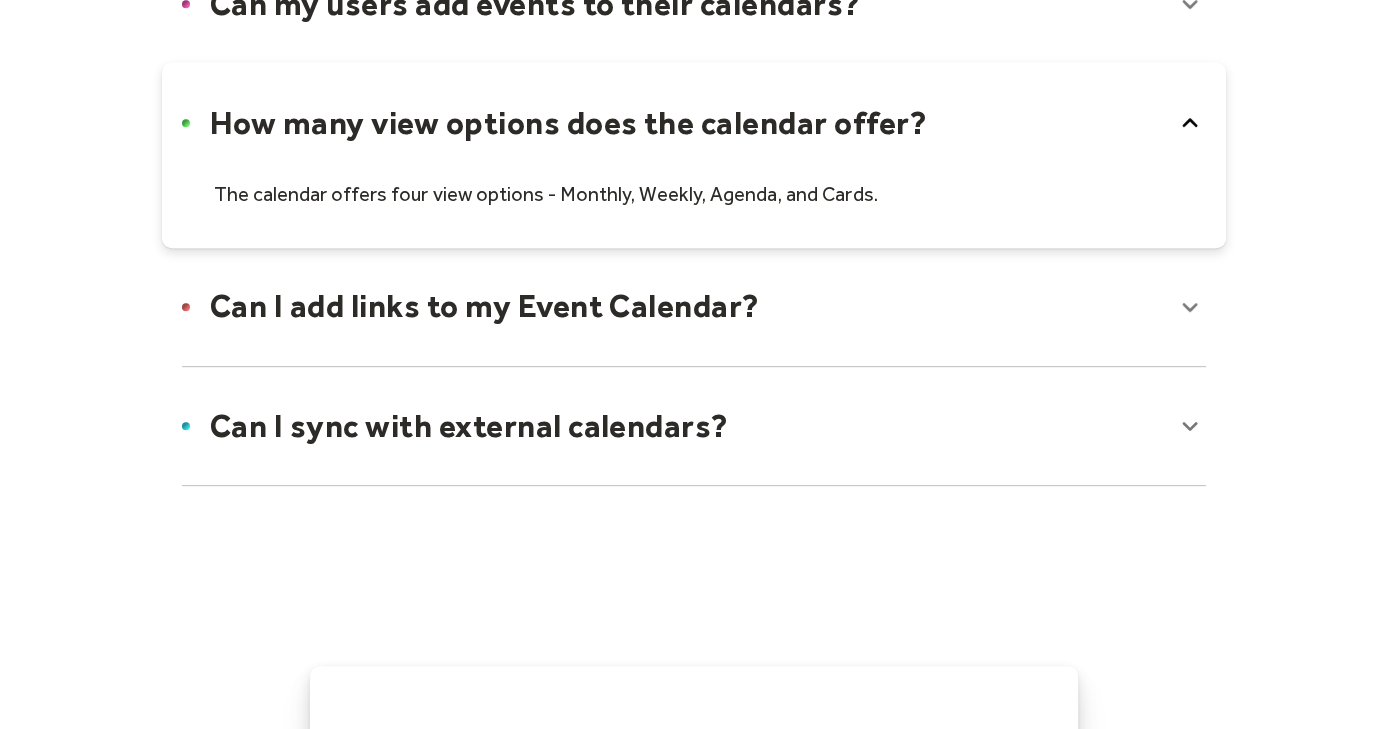 click at bounding box center (694, 426) 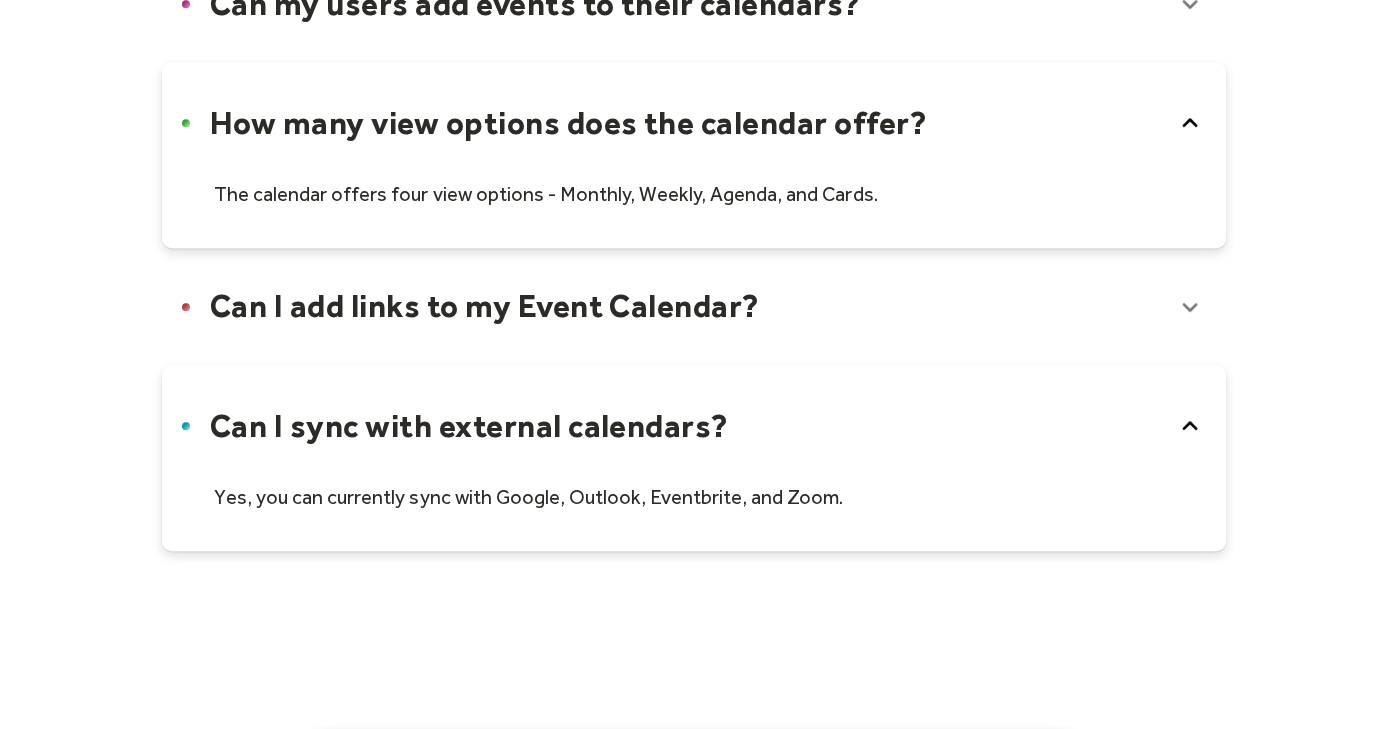 click at bounding box center (694, 458) 